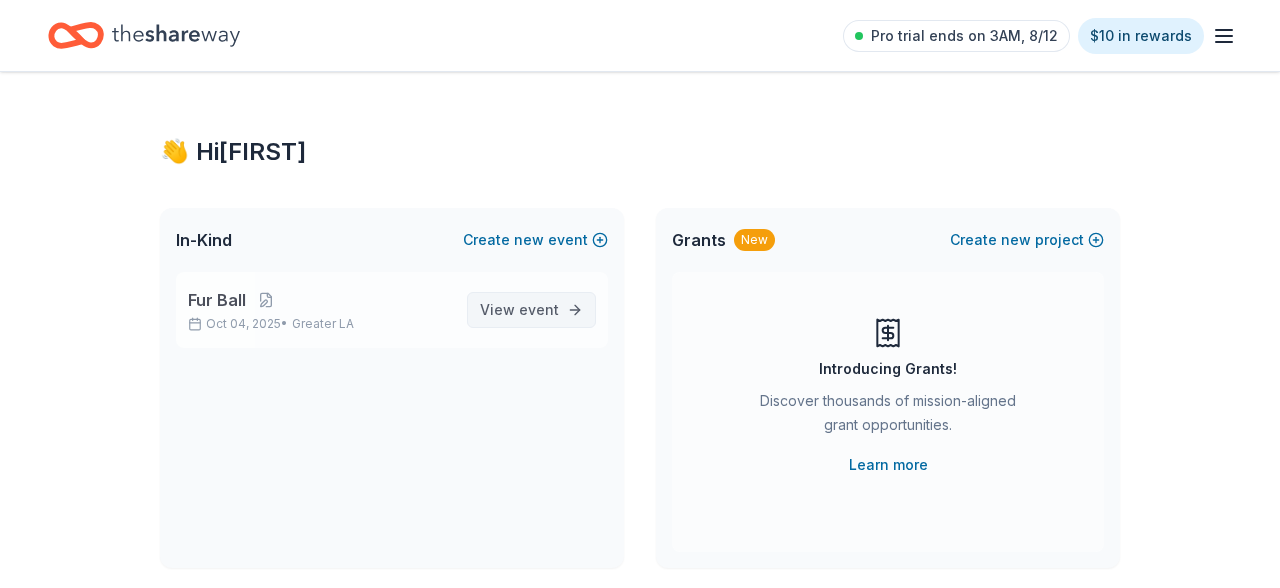 scroll, scrollTop: 0, scrollLeft: 0, axis: both 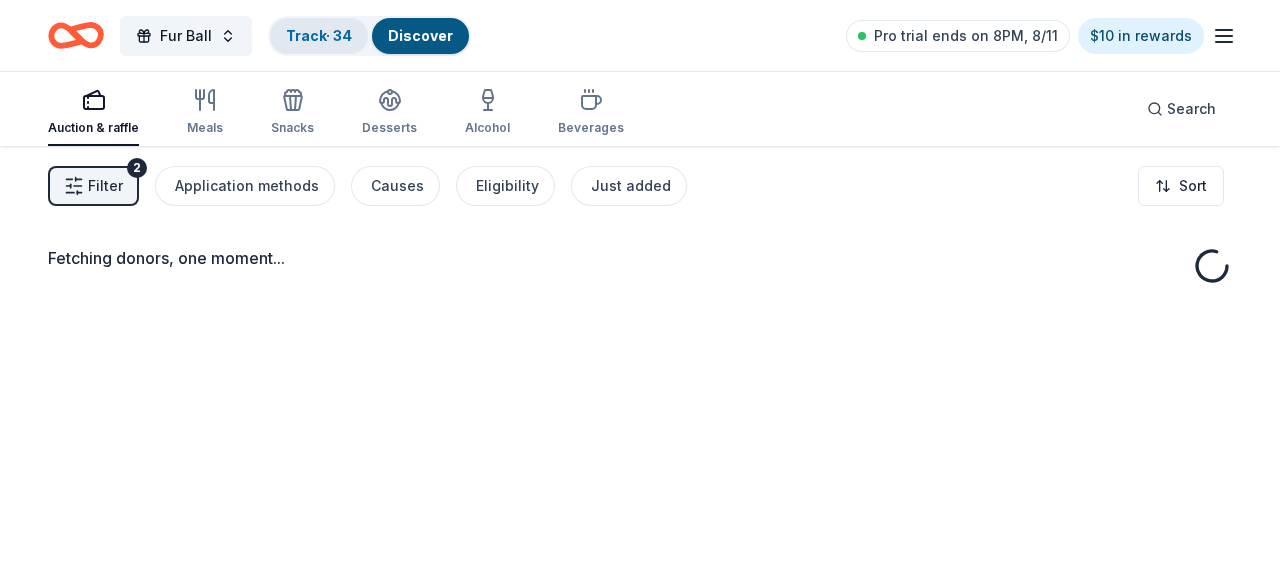 click on "Track  · 34" at bounding box center [319, 35] 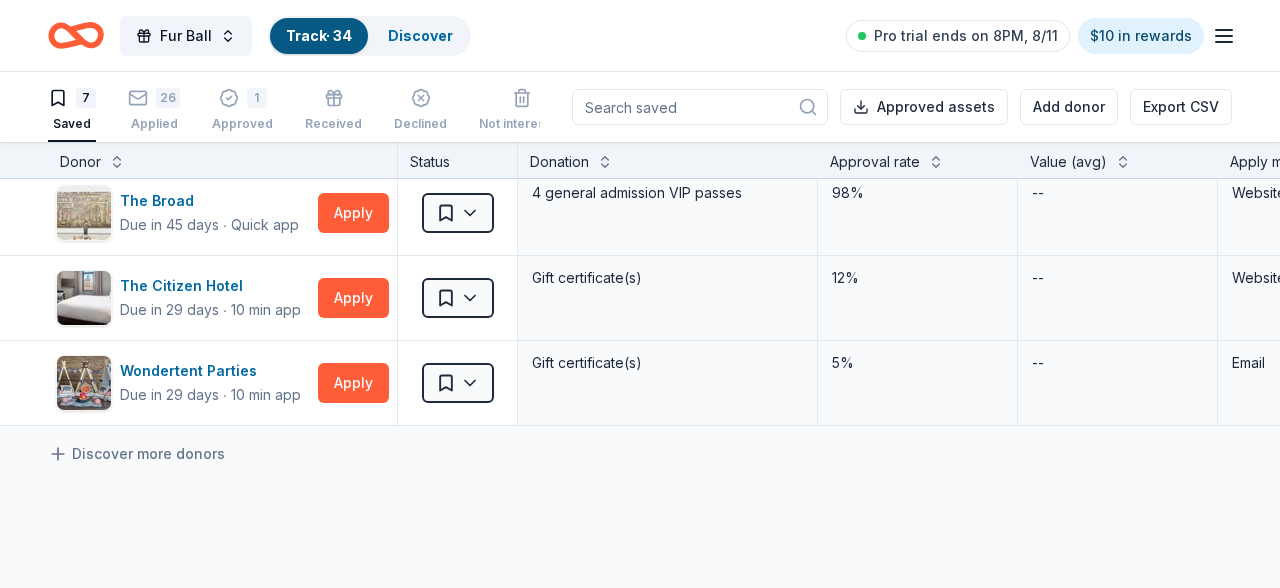 scroll, scrollTop: 289, scrollLeft: 0, axis: vertical 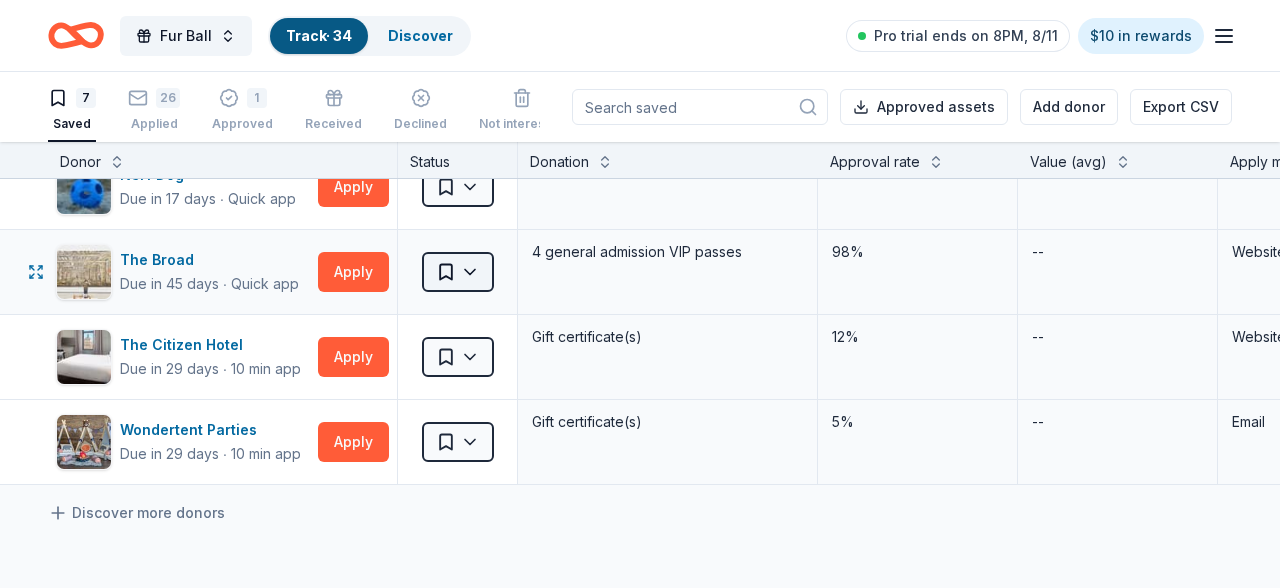 click on "Fur Ball Track  · 34 Discover Pro trial ends on 8PM, 8/11 $10 in rewards 7 Saved 26 Applied 1 Approved Received Declined Not interested  Approved assets Add donor Export CSV Donor Status Donation Approval rate Value (avg) Apply method Assignee Notes [ORGANIZATION] ([CITY]) Due in 29 days ∙ Quick app Apply Saved Food, gift card(s) -- -- Website [ORGANIZATION] Due in 29 days ∙ 10 min app Apply Saved Gift certificate(s), hotel package(s) 18% $500 Website Email [ORGANIZATION] Due in 29 days ∙ Quick app Apply Saved Gift certificates, accommodation packages -- -- Website [ORGANIZATION] Due in 17 days ∙ Quick app Apply Saved Nerf Dog gift basket(s) 0% -- Website [ORGANIZATION] Due in 29 days ∙ 10 min app Apply Saved Gift certificate(s) 12% -- Website [ORGANIZATION] Due in 29 days ∙ 10 min app Apply Saved Gift certificate(s) 5% -- Email   Discover more donors Saved" at bounding box center [640, 294] 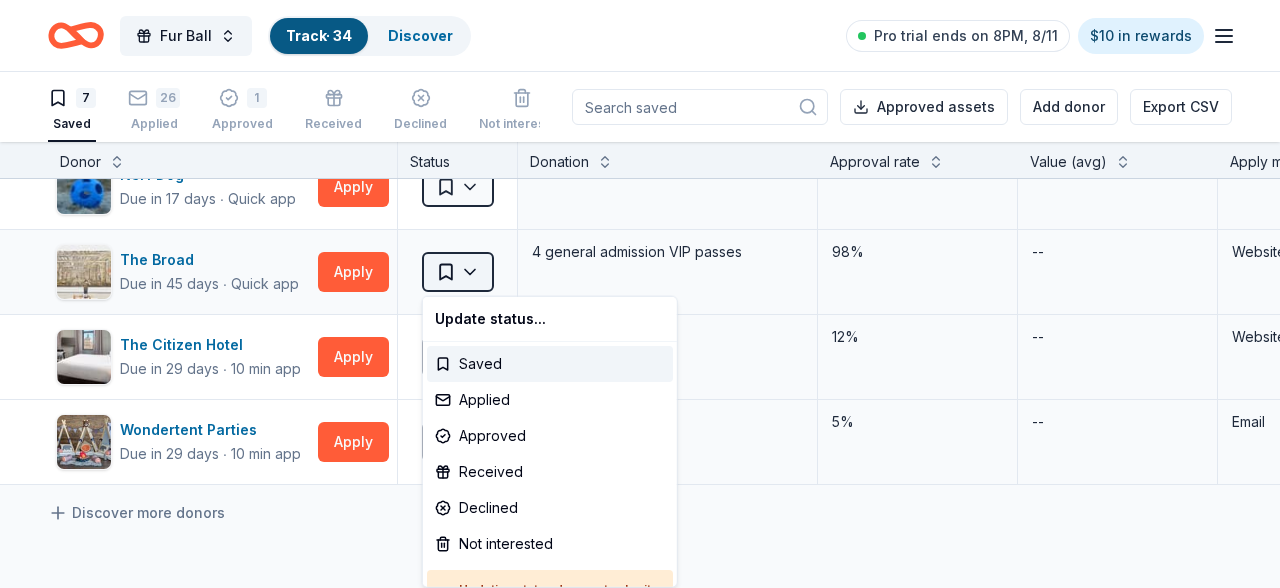 scroll, scrollTop: 289, scrollLeft: 0, axis: vertical 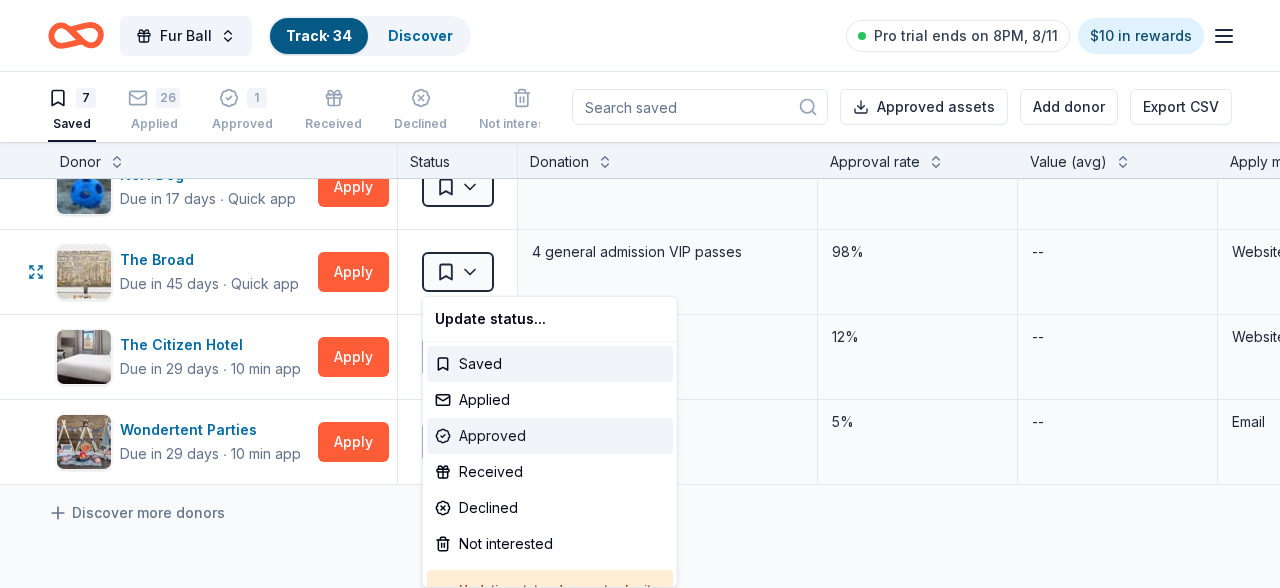 click on "Approved" at bounding box center [550, 436] 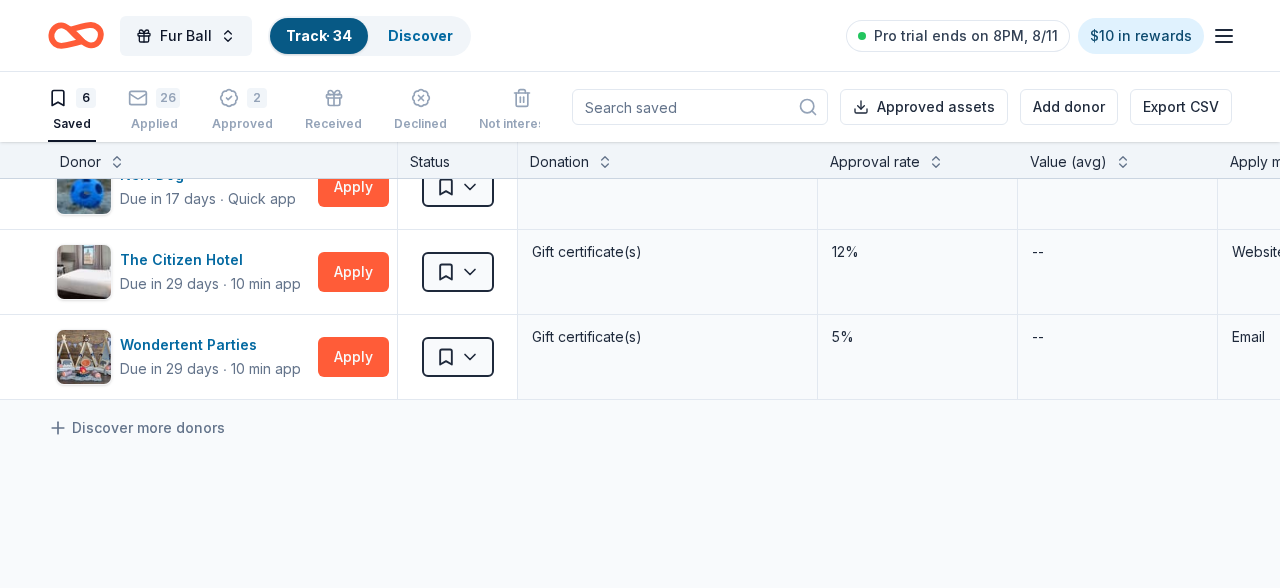 scroll, scrollTop: 289, scrollLeft: 0, axis: vertical 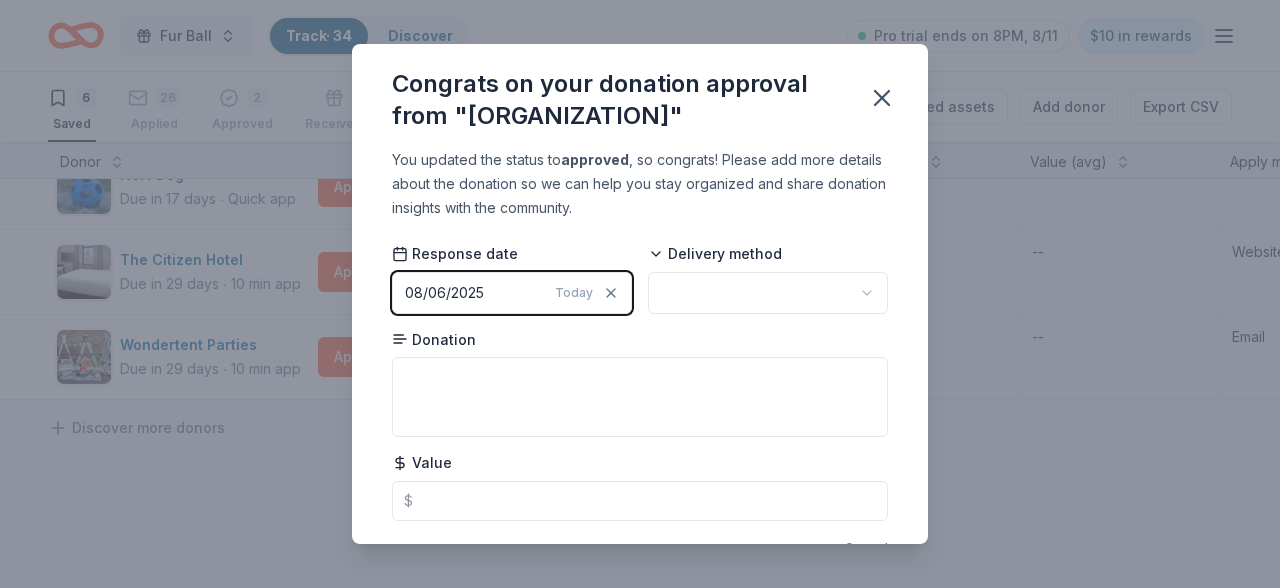 click on "Fur Ball Track  · 34 Discover Pro trial ends on 8PM, 8/11 $10 in rewards 6 Saved 26 Applied 2 Approved Received Declined Not interested  Approved assets Add donor Export CSV Donor Status Donation Approval rate Value (avg) Apply method Assignee Notes [ORGANIZATION] ([CITY]) Due in 29 days ∙ Quick app Apply Saved Food, gift card(s) -- -- Website [ORGANIZATION] Due in 29 days ∙ 10 min app Apply Saved Gift certificate(s), hotel package(s) 18% $500 Website Email [ORGANIZATION] Due in 29 days ∙ Quick app Apply Saved Gift certificates, accommodation packages -- -- Website [ORGANIZATION] Due in 17 days ∙ Quick app Apply Saved Nerf Dog gift basket(s) 0% -- Website [ORGANIZATION] Due in 29 days ∙ 10 min app Apply Saved Gift certificate(s) 12% -- Website [ORGANIZATION] Due in 29 days ∙ 10 min app Apply Saved Gift certificate(s) 5% -- Email   Discover more donors Saved Congrats on your donation approval from "[ORGANIZATION]" You updated the status to  approved Response date 08/06/2025 Today Donation" at bounding box center (640, 294) 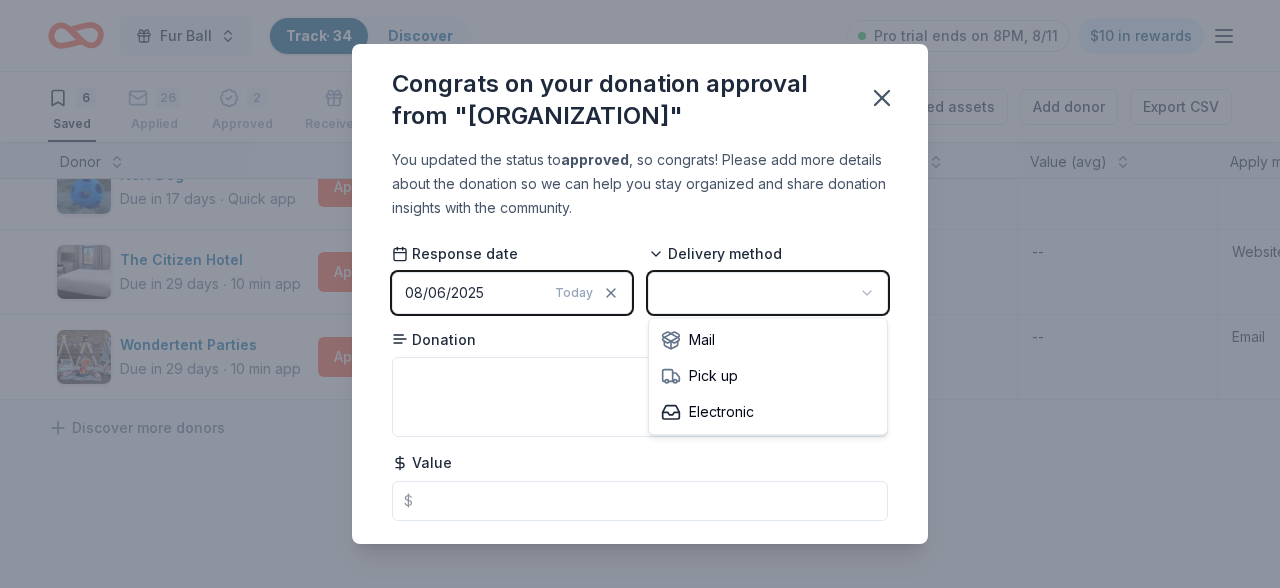 scroll, scrollTop: 289, scrollLeft: 0, axis: vertical 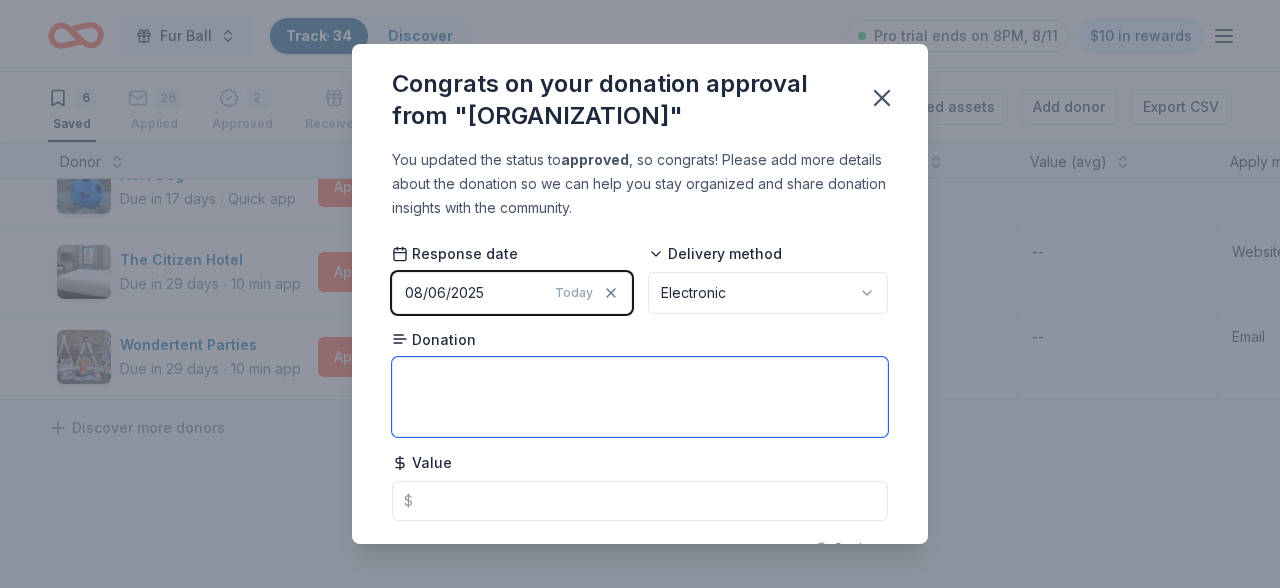 click at bounding box center [640, 397] 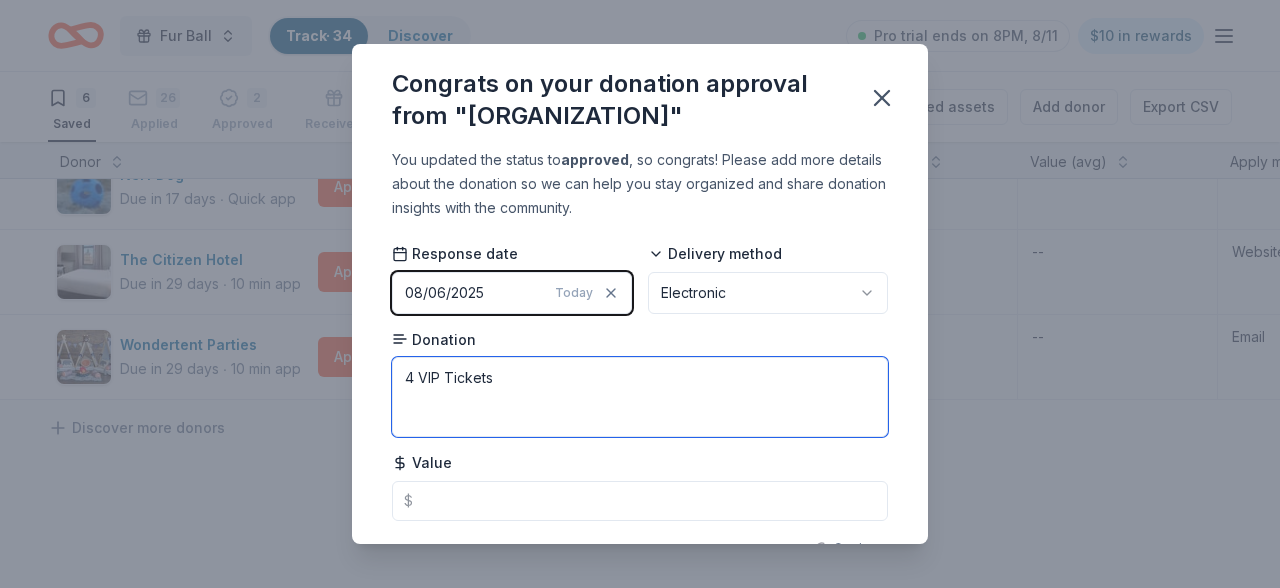 type on "4 VIP Tickets" 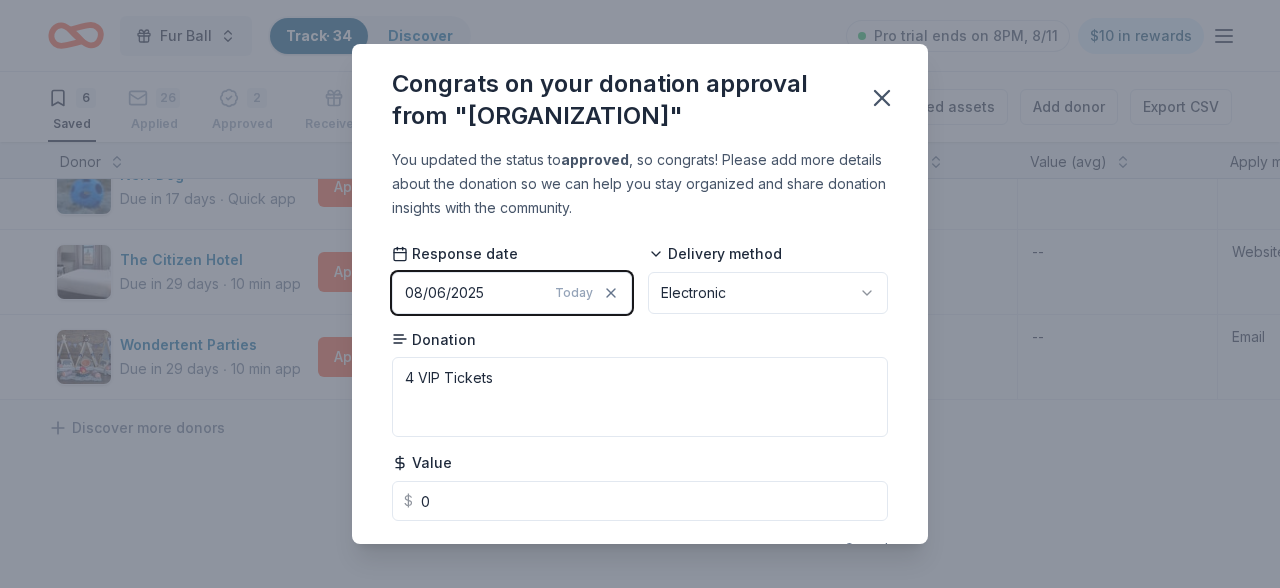 type on "0.00" 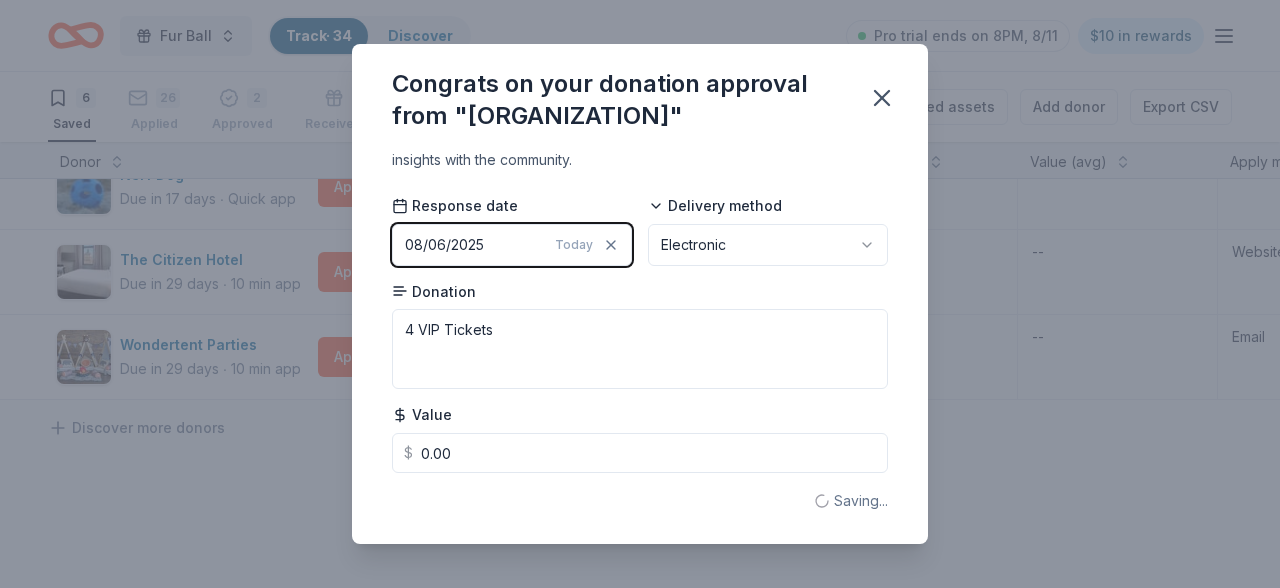 scroll, scrollTop: 49, scrollLeft: 0, axis: vertical 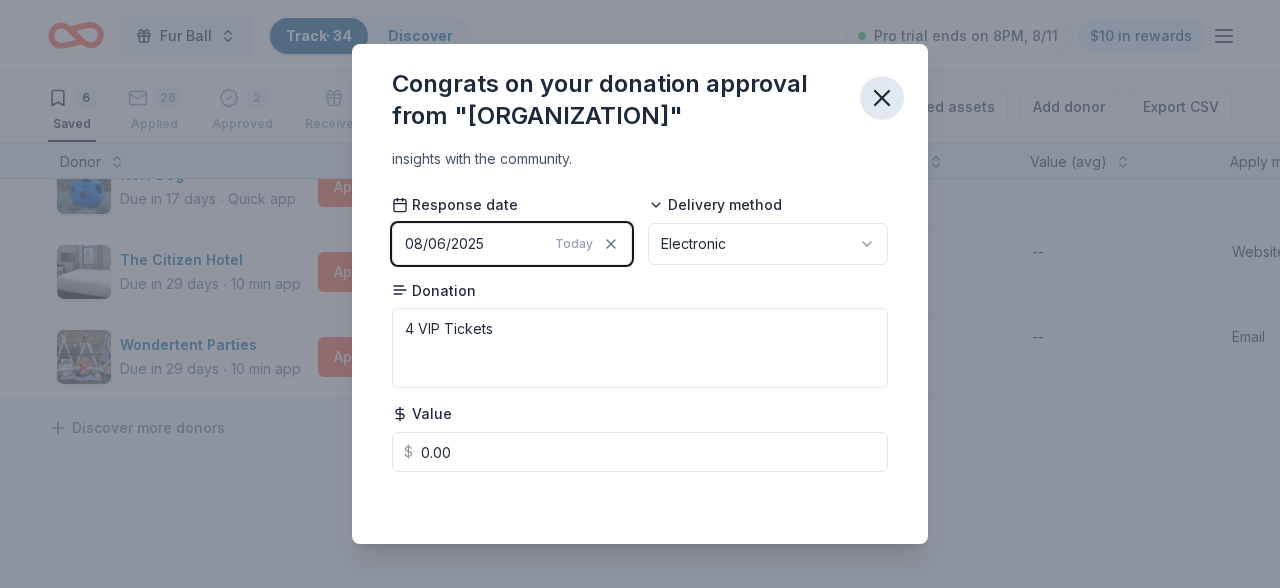 click 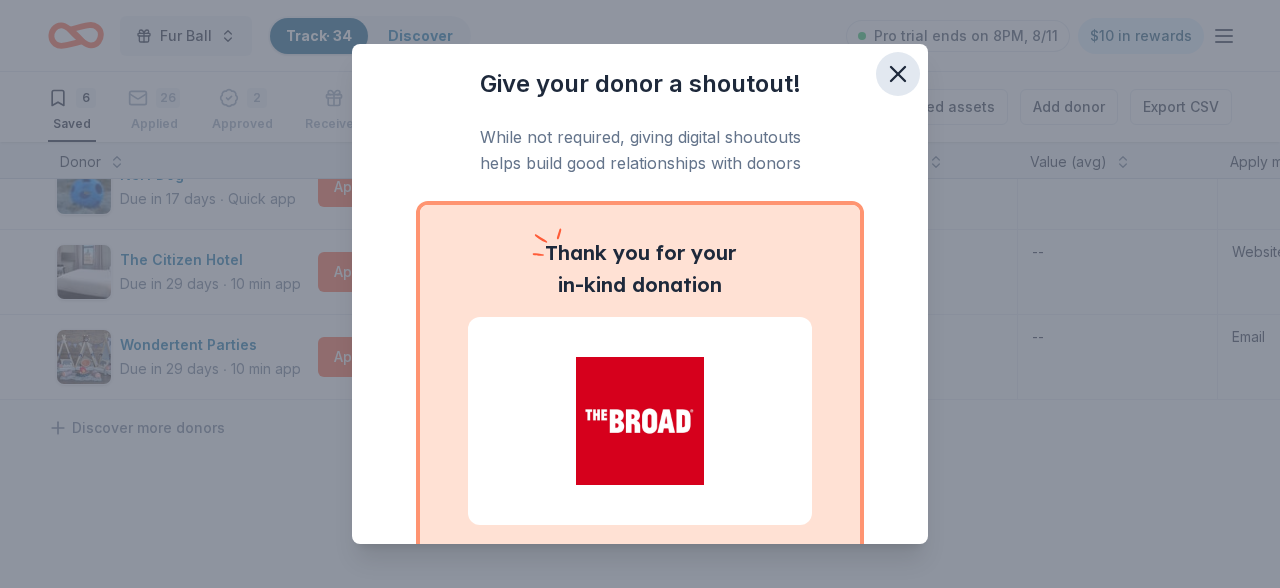 click 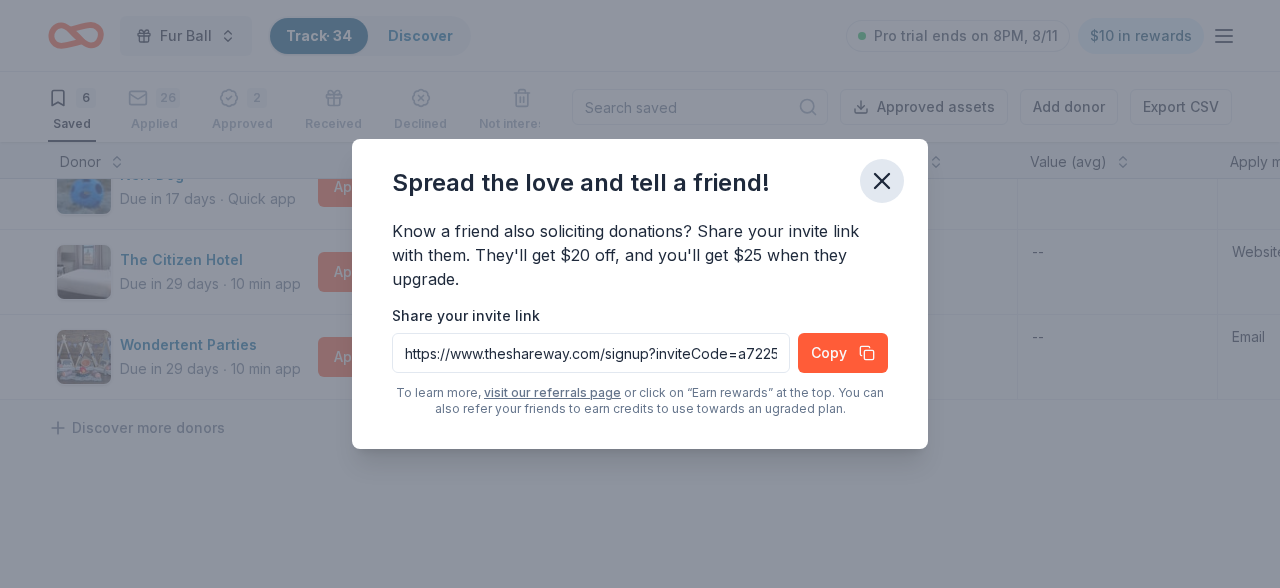 click 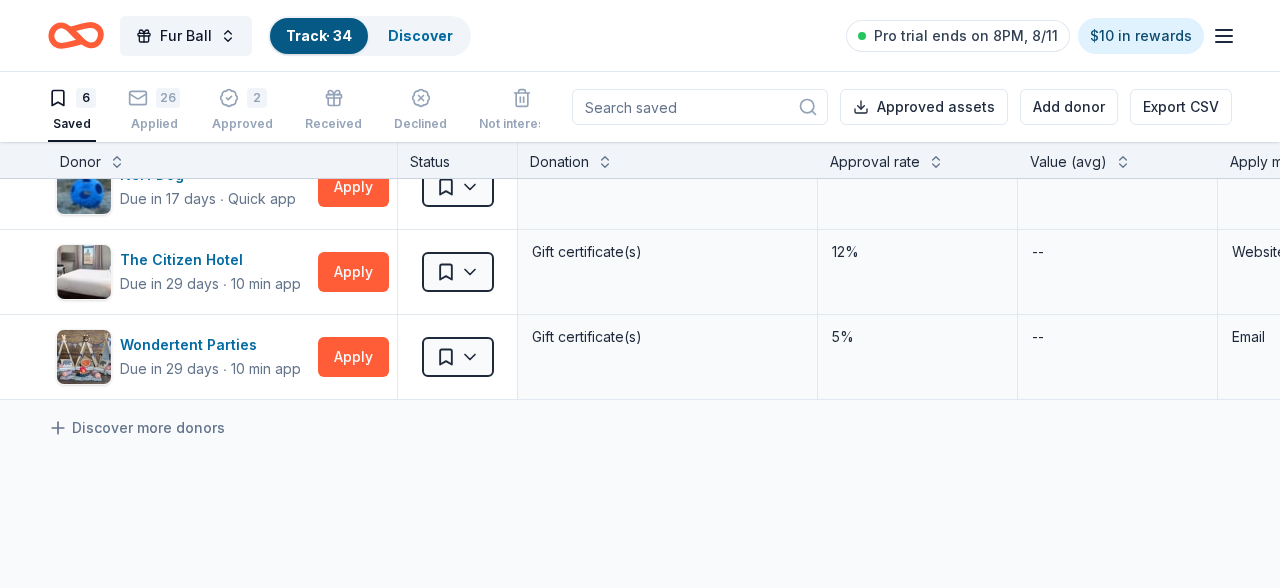 click 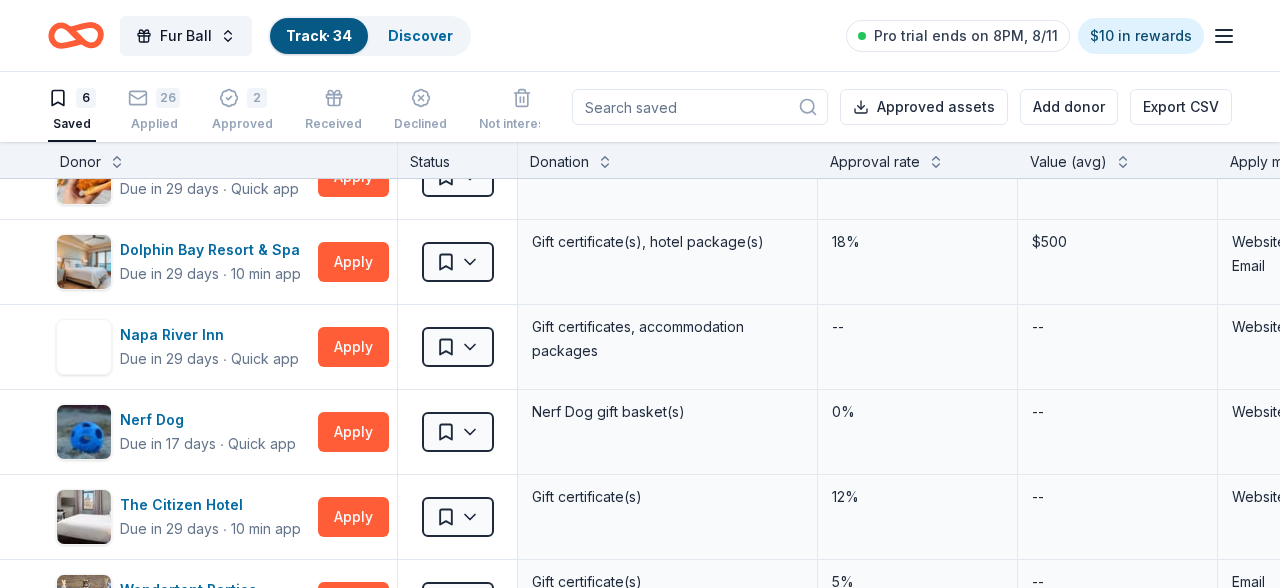 scroll, scrollTop: 0, scrollLeft: 0, axis: both 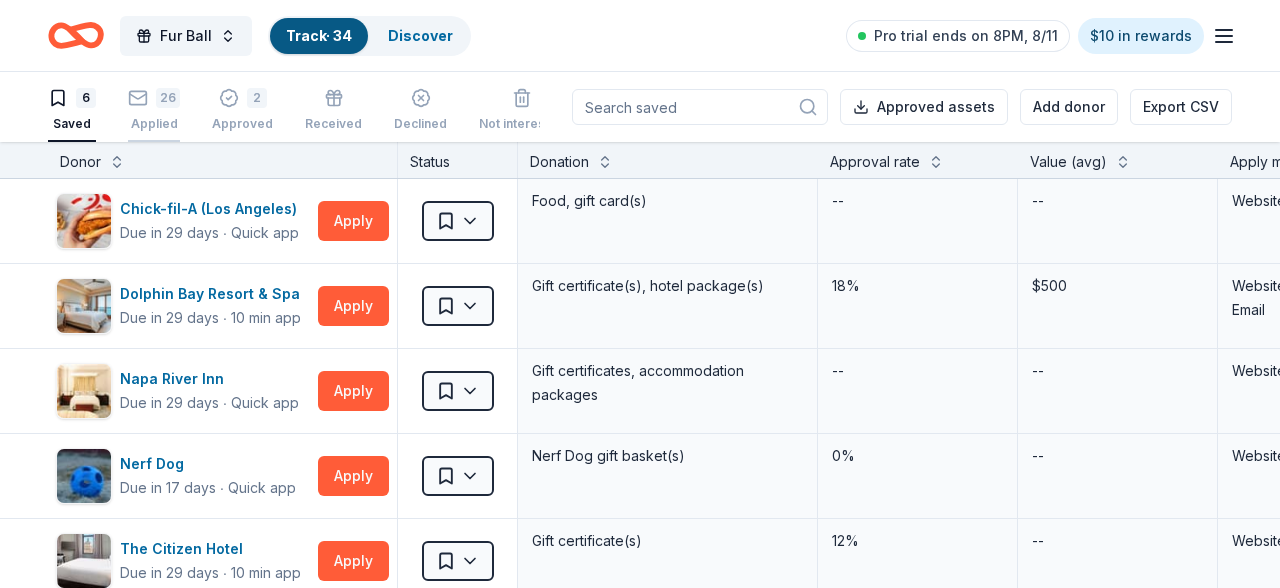 click on "Applied" at bounding box center [154, 124] 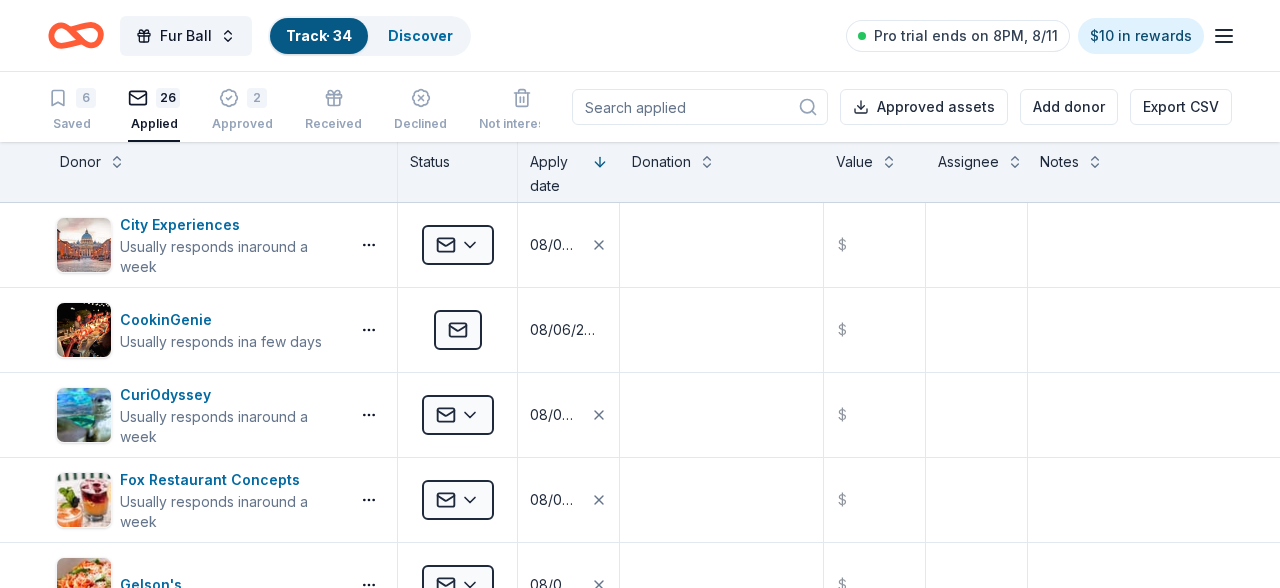 type 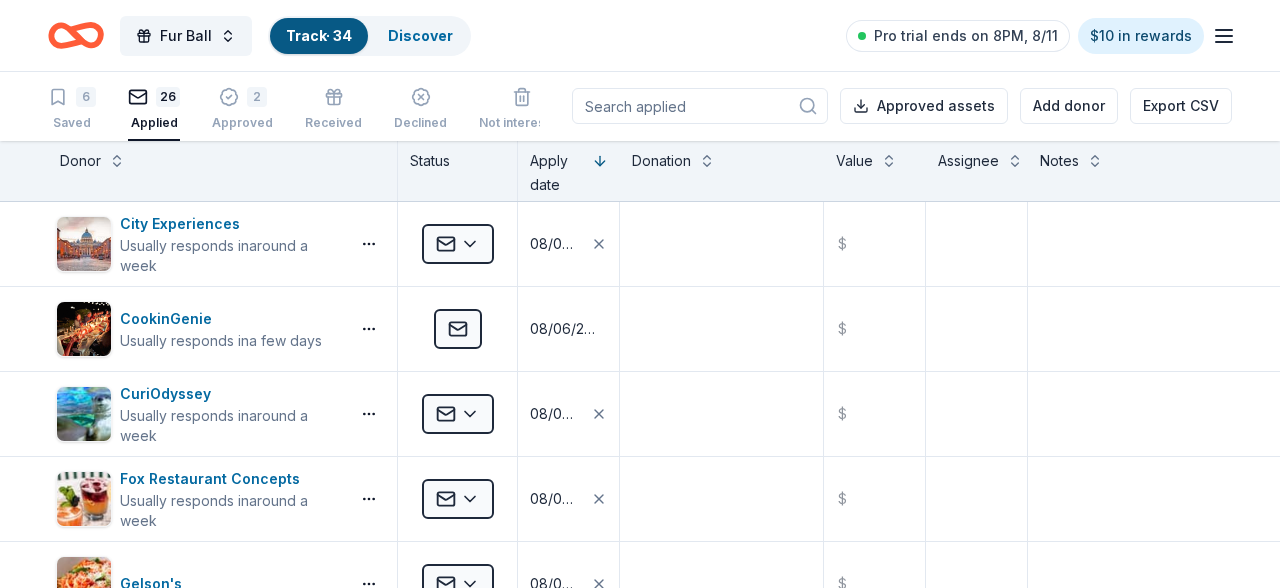click at bounding box center [700, 106] 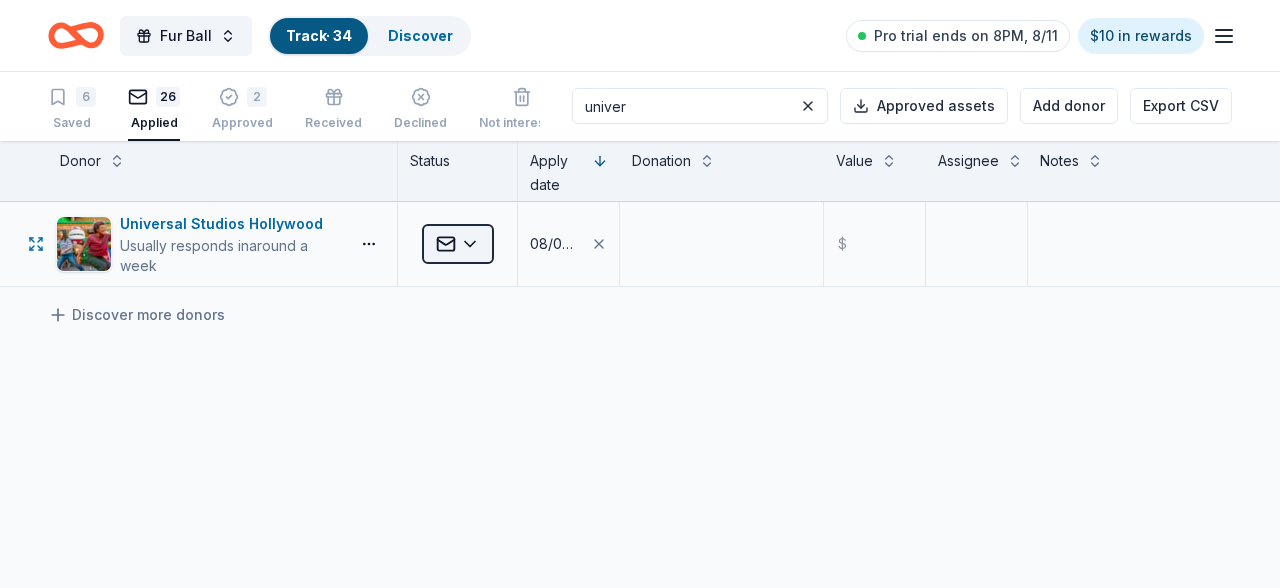type on "univer" 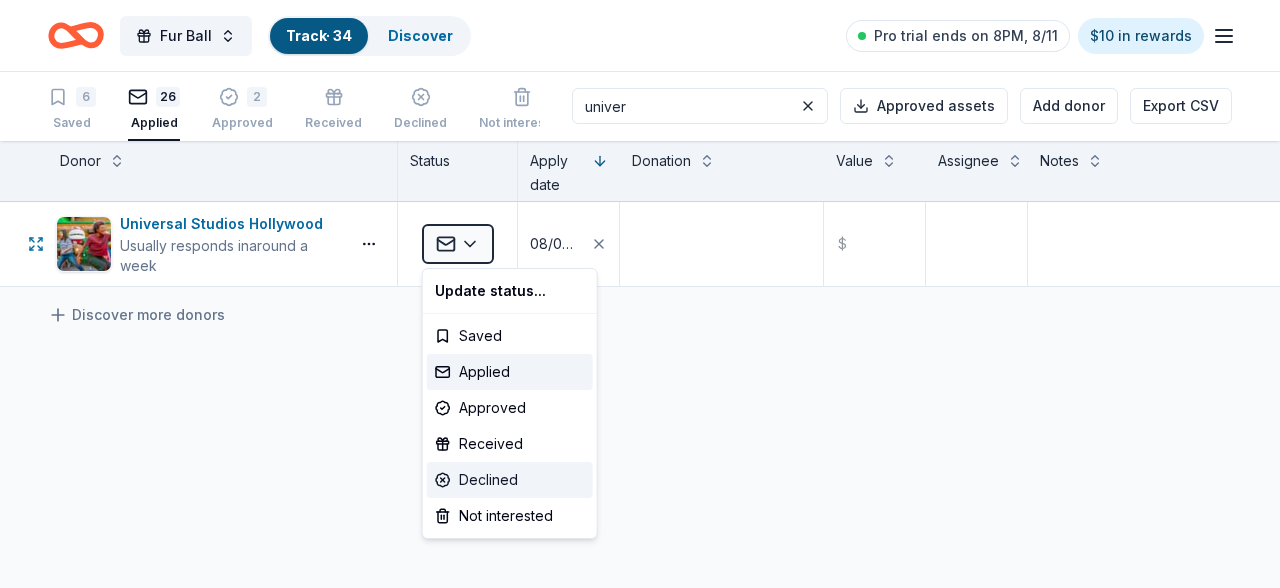 click on "Declined" at bounding box center (510, 480) 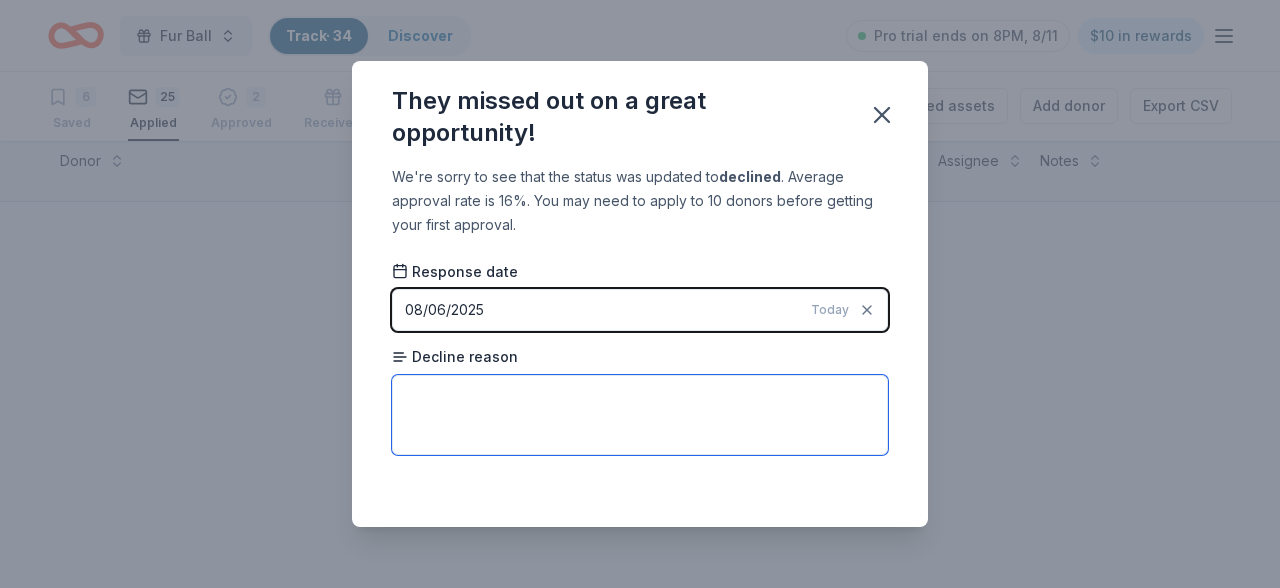 click at bounding box center (640, 415) 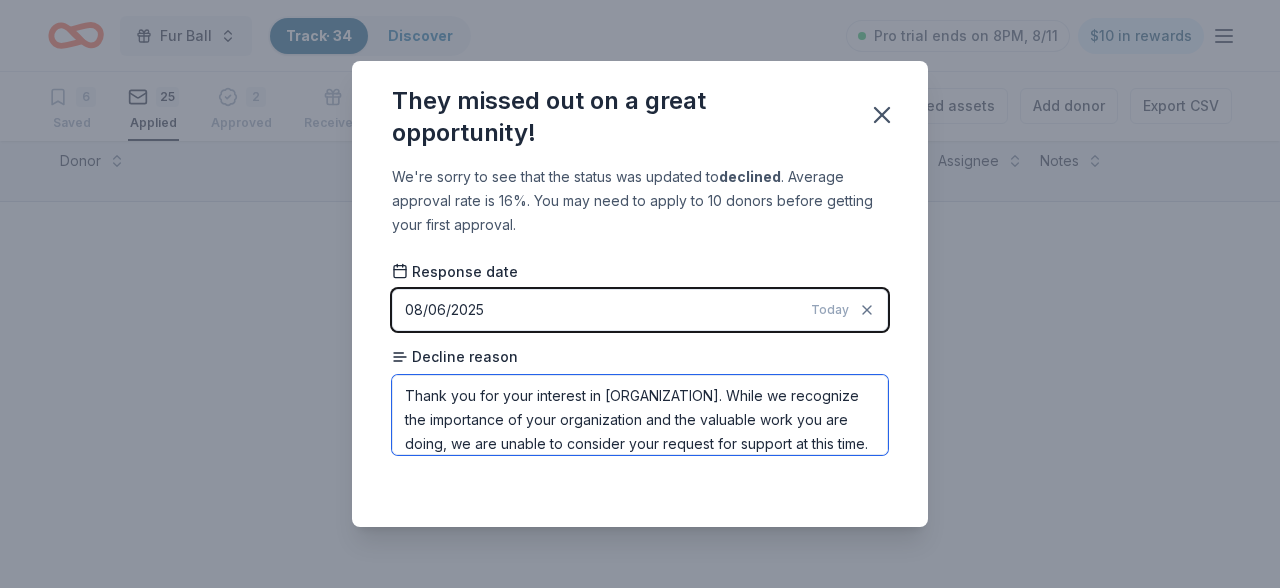 scroll, scrollTop: 22, scrollLeft: 0, axis: vertical 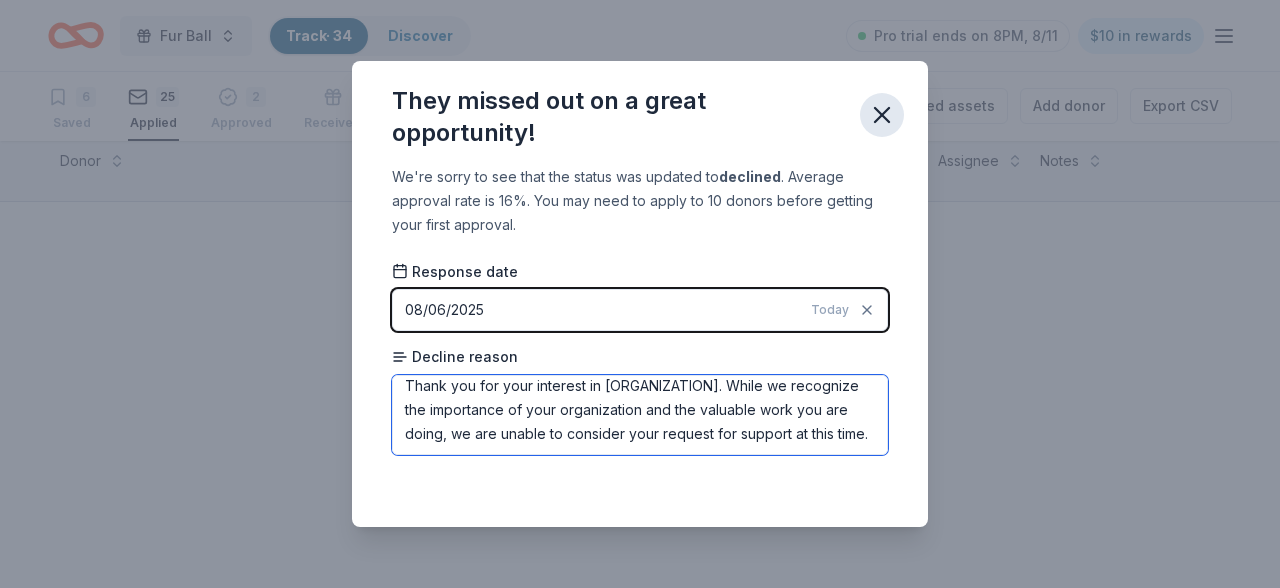 type on "Thank you for your interest in [ORGANIZATION]. While we recognize the importance of your organization and the valuable work you are doing, we are unable to consider your request for support at this time." 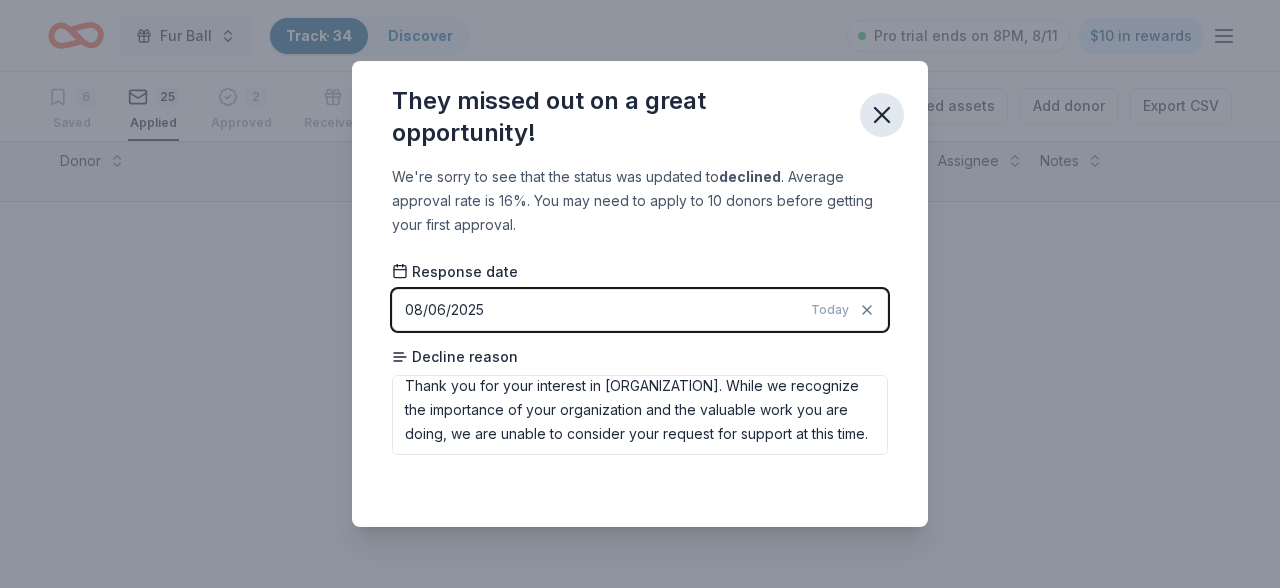 click at bounding box center [882, 115] 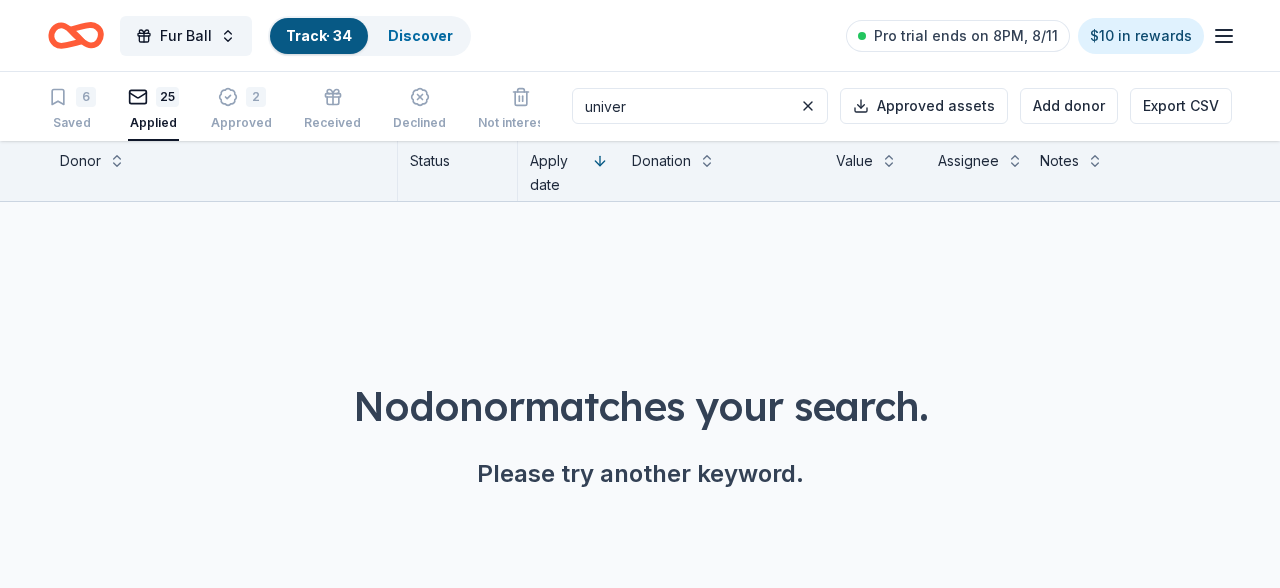 click on "Applied" at bounding box center [153, 123] 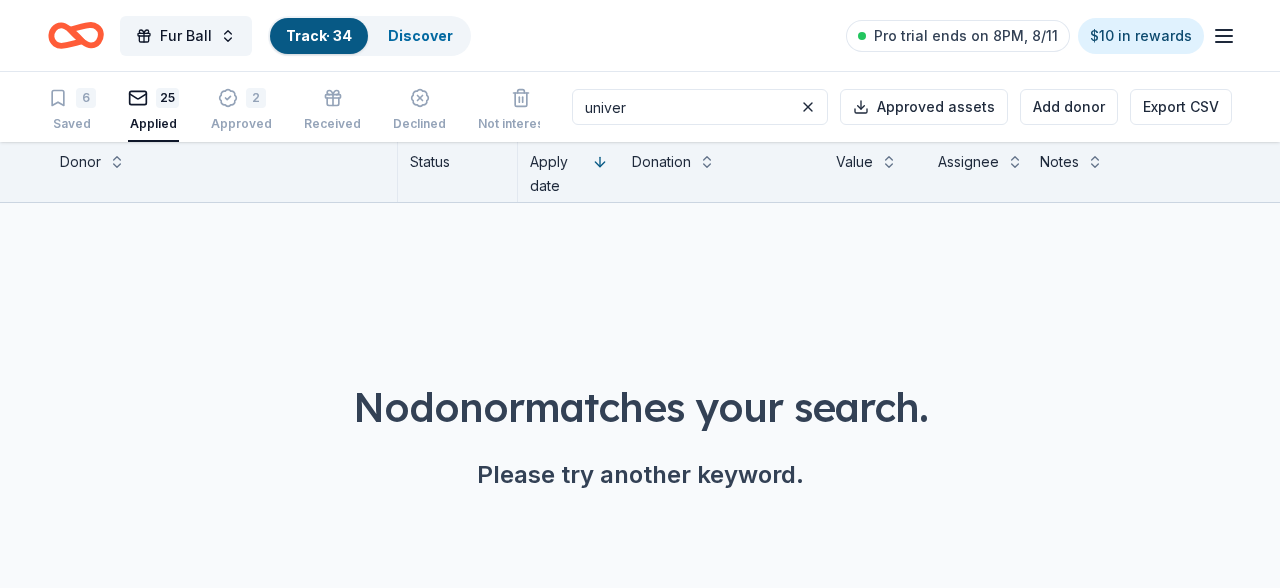 click on "Applied" at bounding box center [153, 124] 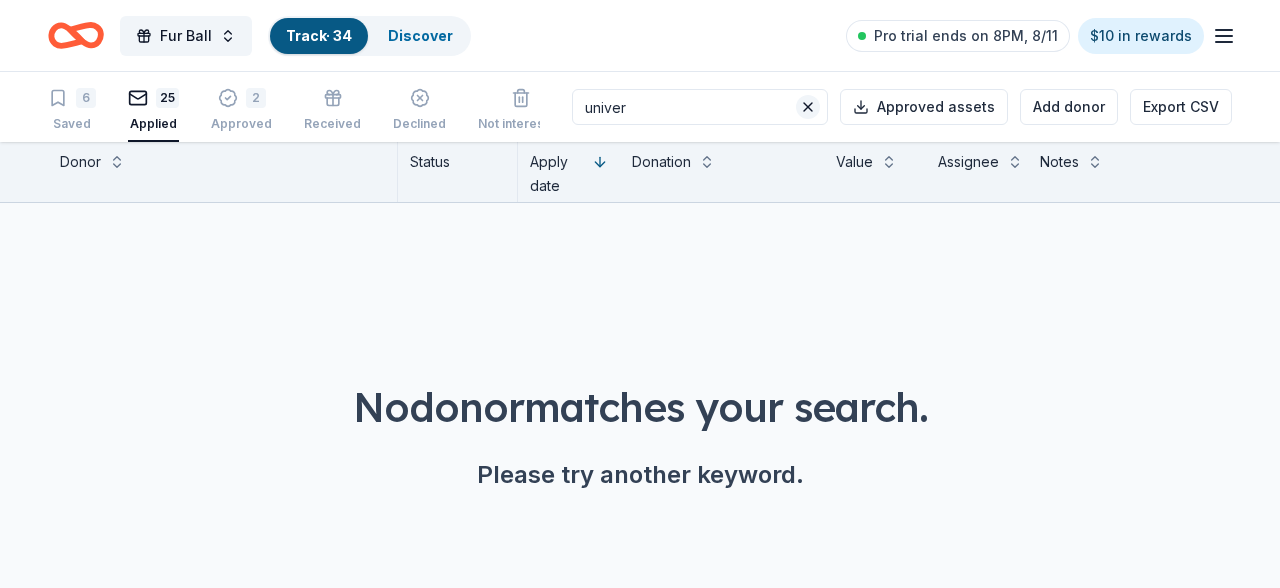 click at bounding box center [808, 107] 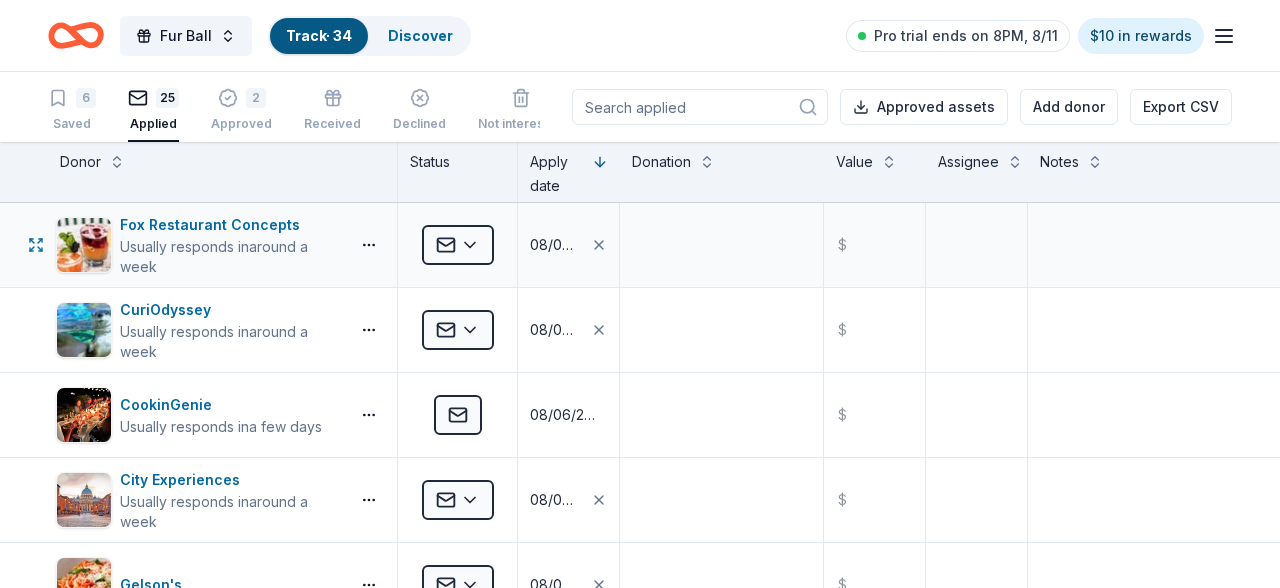 scroll, scrollTop: 1, scrollLeft: 0, axis: vertical 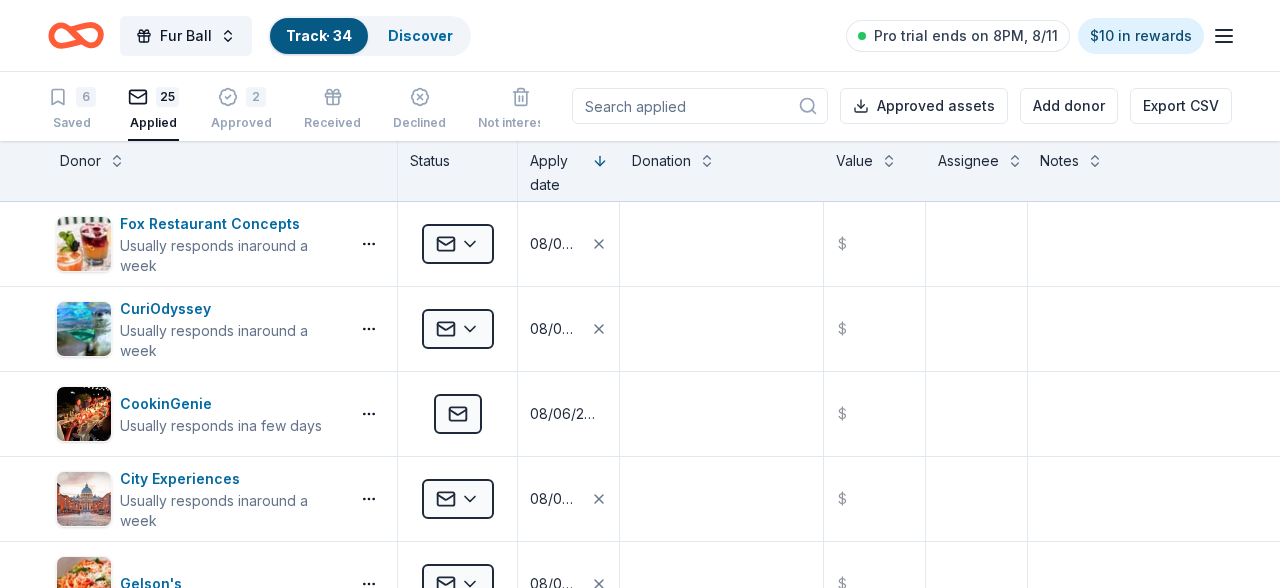 click on "Donor" at bounding box center (222, 161) 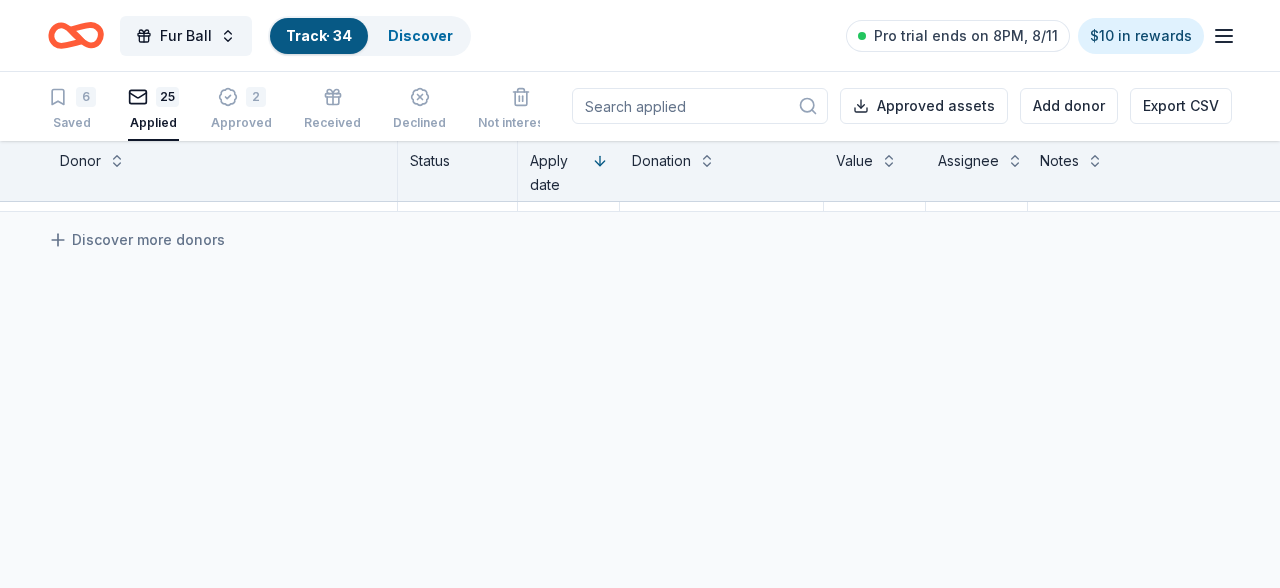 scroll, scrollTop: 1768, scrollLeft: 0, axis: vertical 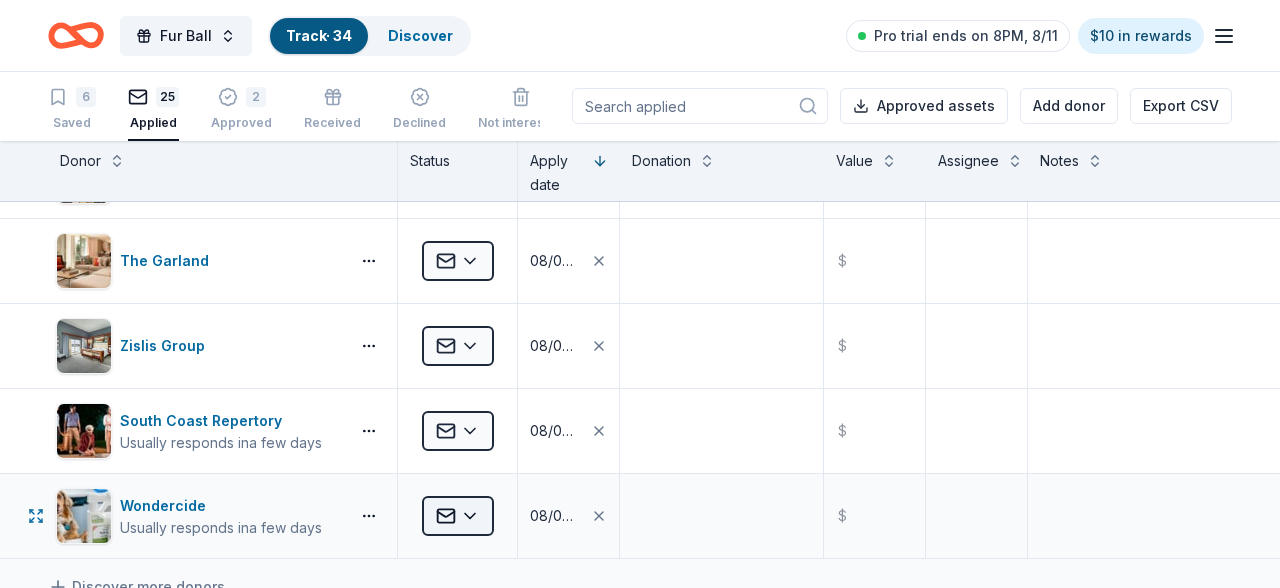 click on "Fur Ball Track  · 34 Discover Pro trial ends on 8PM, 8/11 $10 in rewards 6 Saved 25 Applied 2 Approved Received Declined Not interested  Approved assets Add donor Export CSV Donor Status Apply date Donation Value Assignee Notes [ORGANIZATION] Usually responds in  around a week Applied 08/06/2025 $ [ORGANIZATION] Usually responds in  around a week Applied 08/06/2025 $ [ORGANIZATION] Usually responds in  a few days Applied 08/06/2025 $ [ORGANIZATION] Usually responds in  around a week Applied 08/06/2025 $ [ORGANIZATION] Applied 08/06/2025 $ [ORGANIZATION] Usually responds in  a few weeks Applied 08/06/2025 $ [ORGANIZATION] Usually responds in  a few weeks Applied 08/05/2025 $ [ORGANIZATION] Applied 08/05/2025 $ [ORGANIZATION] Applied 08/05/2025 $ [ORGANIZATION] Usually responds in  a few weeks Applied 08/05/2025 $ [ORGANIZATION] Usually responds in  a few days Applied 08/05/2025 $ [ORGANIZATION] Applied 08/04/2025 $ [ORGANIZATION] Usually responds in  a few weeks" at bounding box center [640, 293] 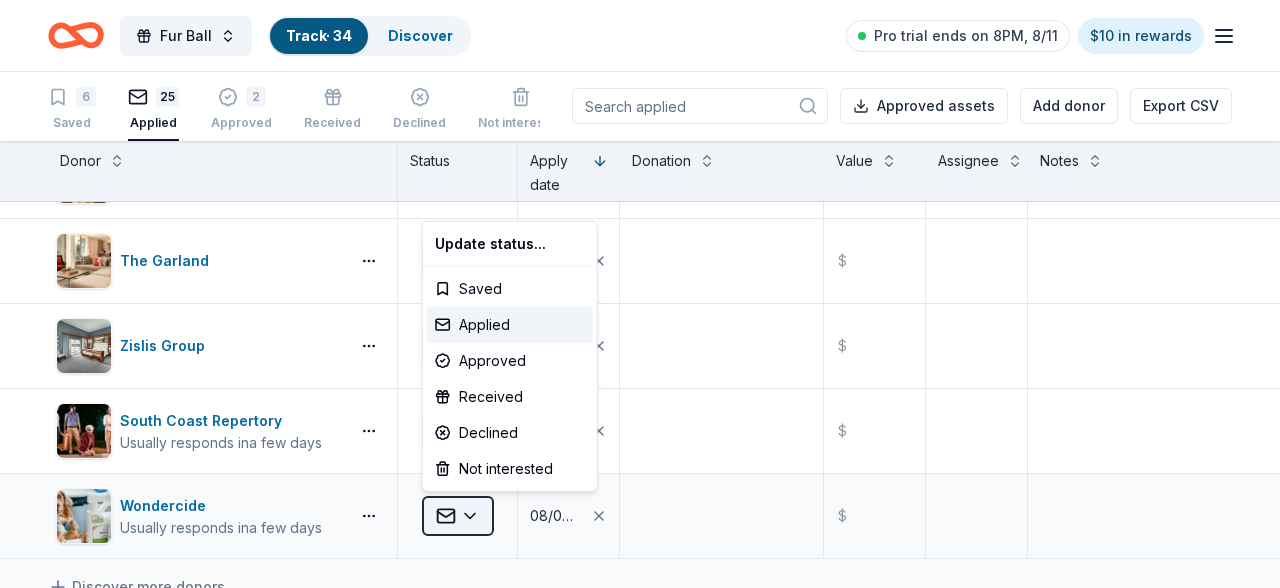 scroll, scrollTop: 1768, scrollLeft: 0, axis: vertical 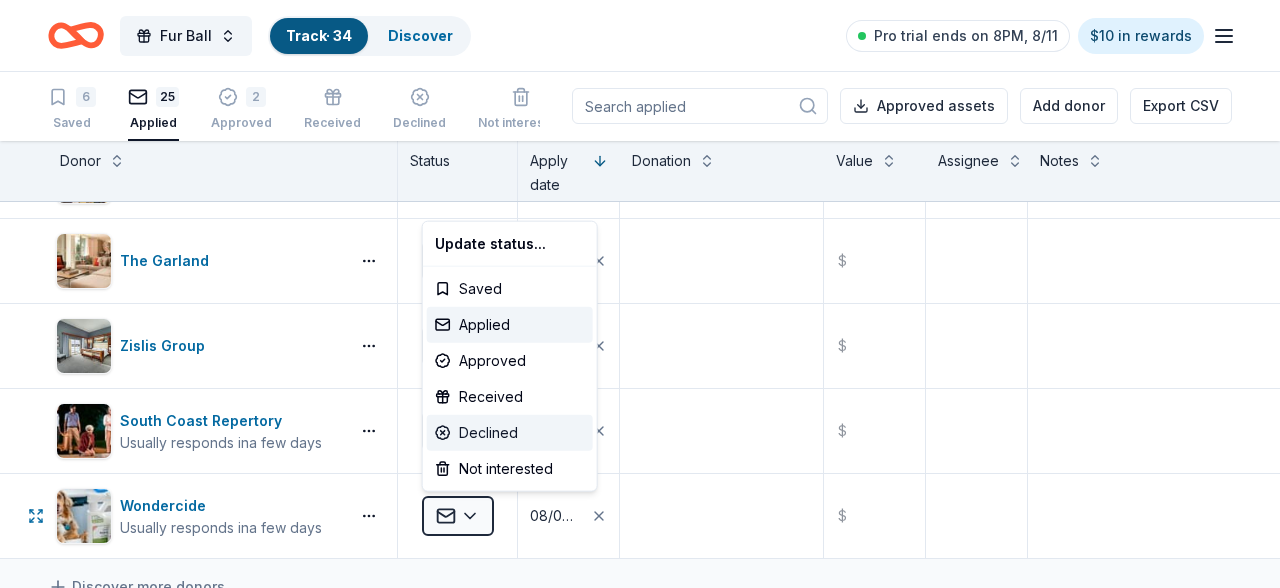 click on "Declined" at bounding box center (510, 433) 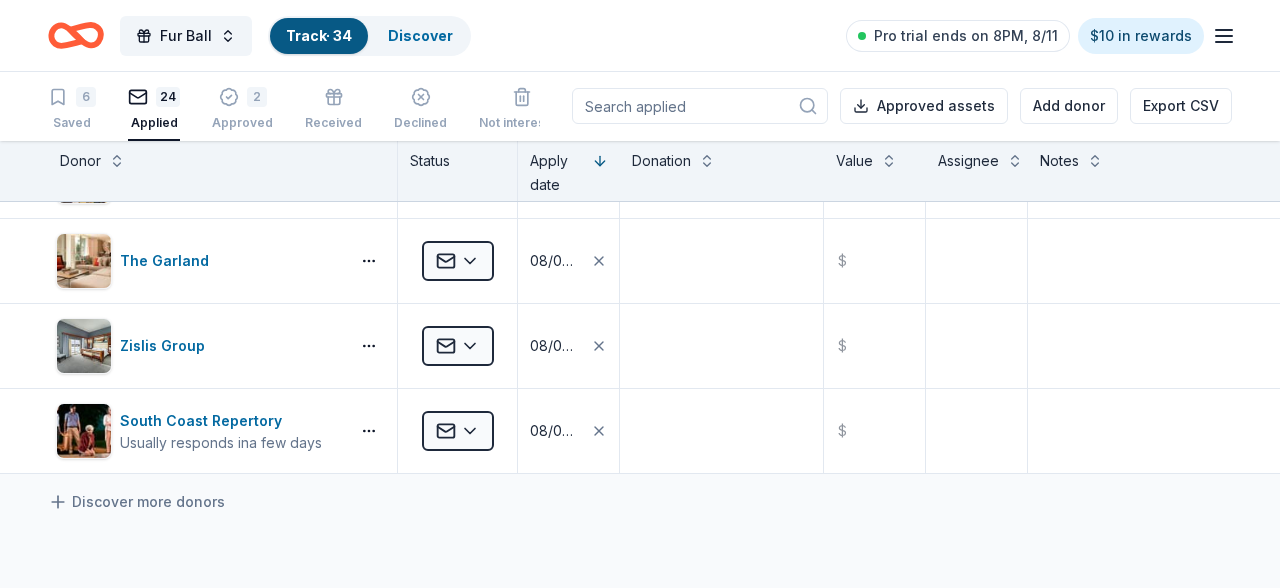 scroll, scrollTop: 1768, scrollLeft: 0, axis: vertical 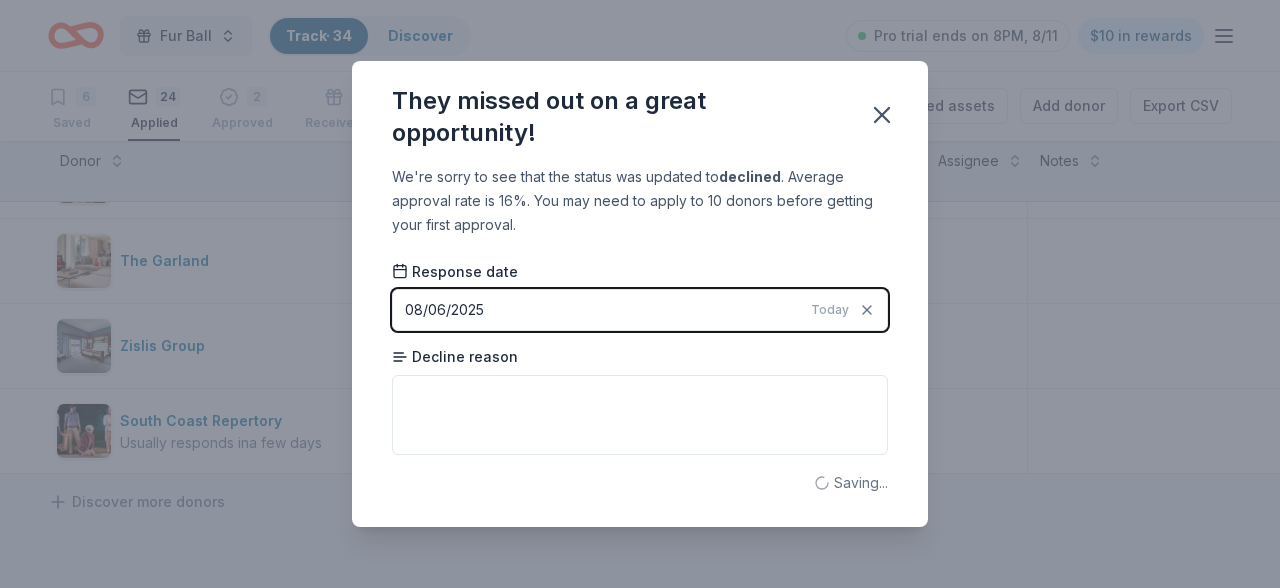 click on "08/06/2025 Today" at bounding box center [640, 310] 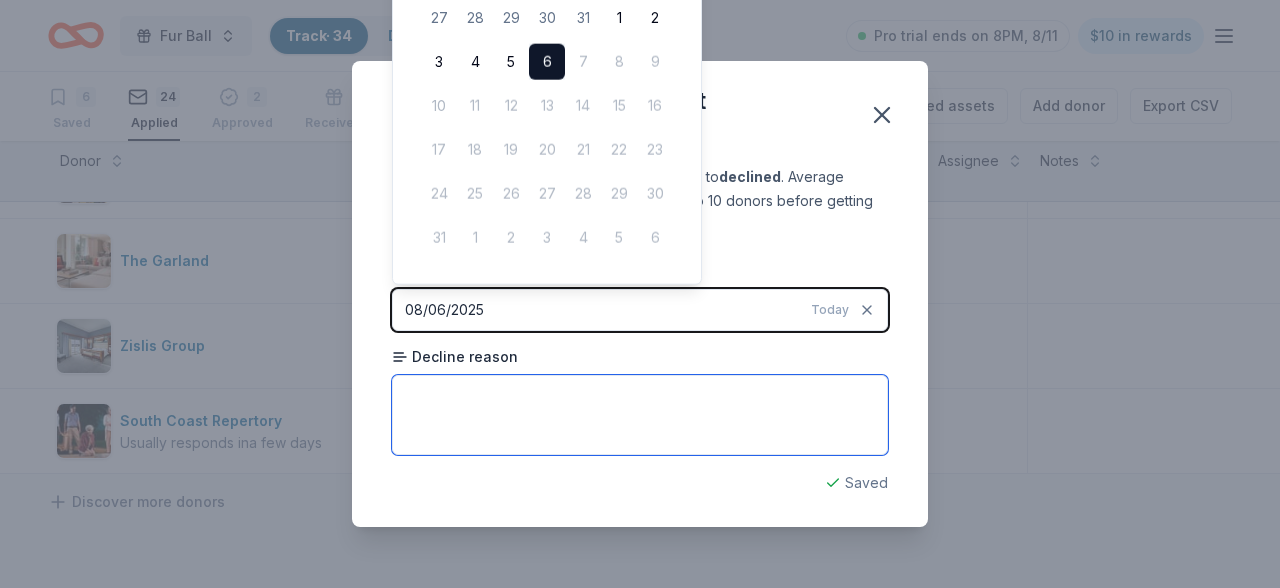 click at bounding box center (640, 415) 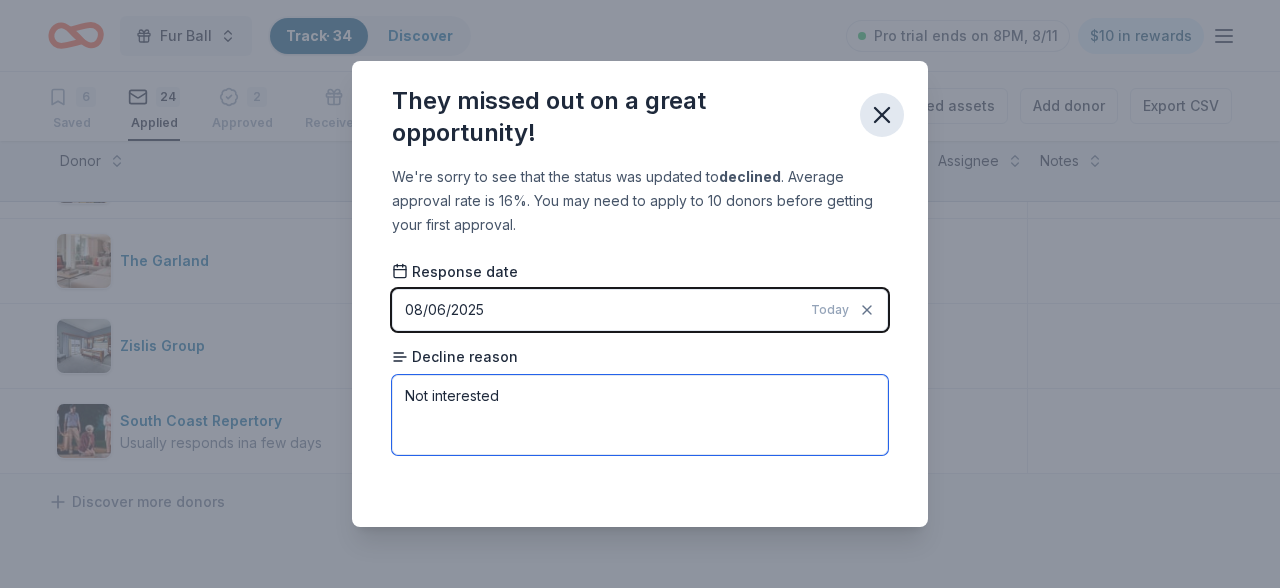 type on "Not interested" 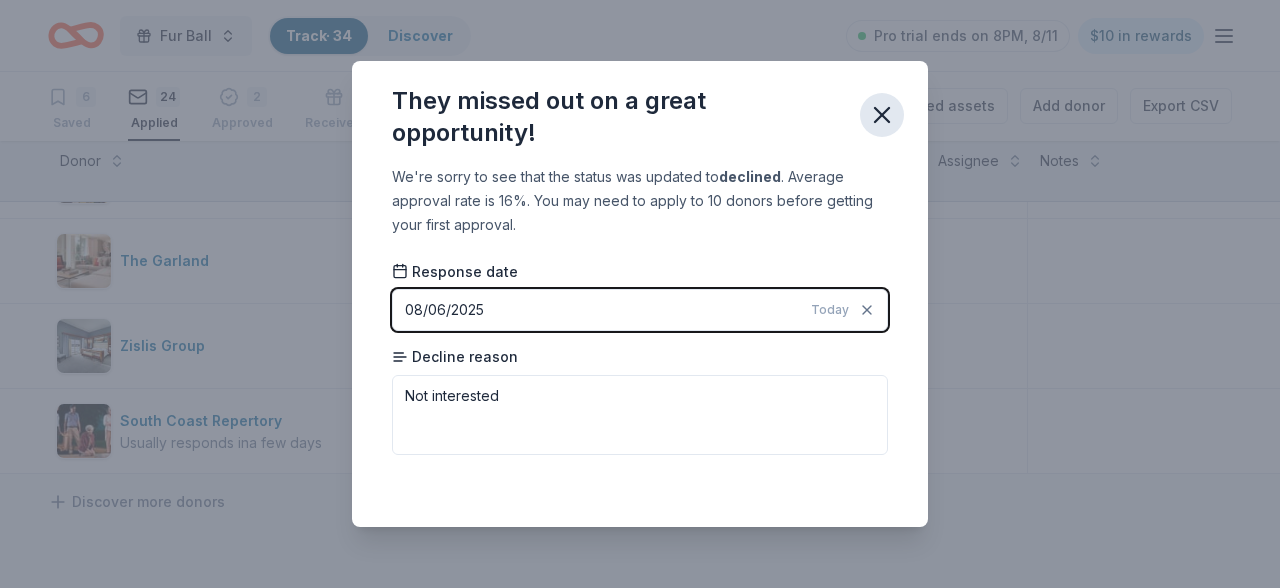 click 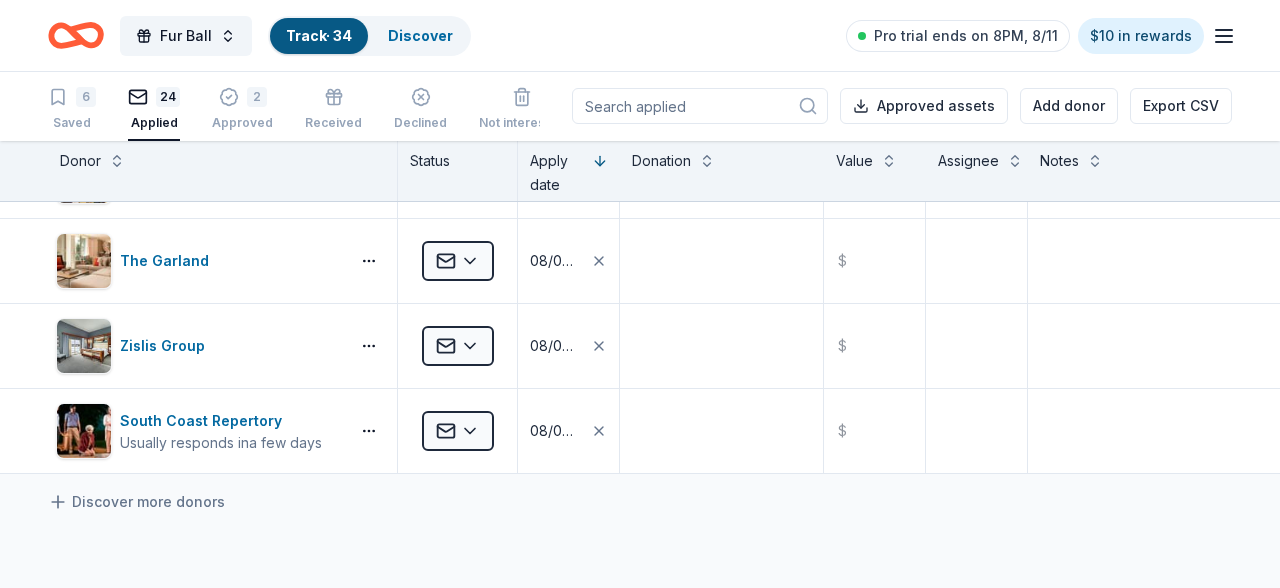 scroll, scrollTop: 0, scrollLeft: 0, axis: both 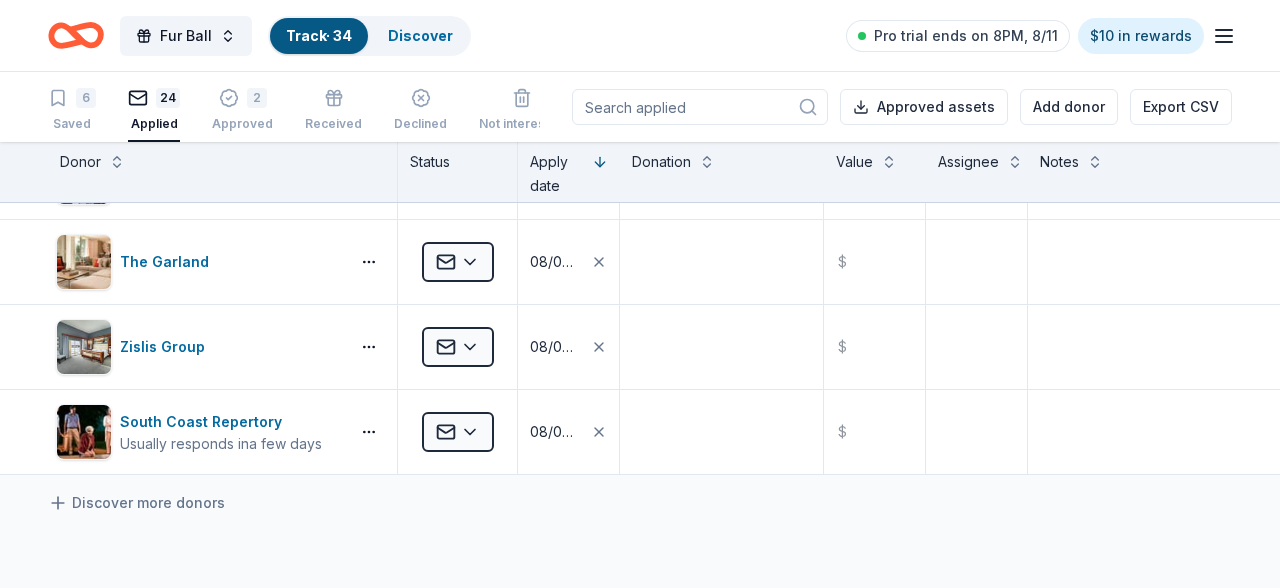 click on "Donor Status Apply date Donation Value Assignee Notes" at bounding box center (640, 172) 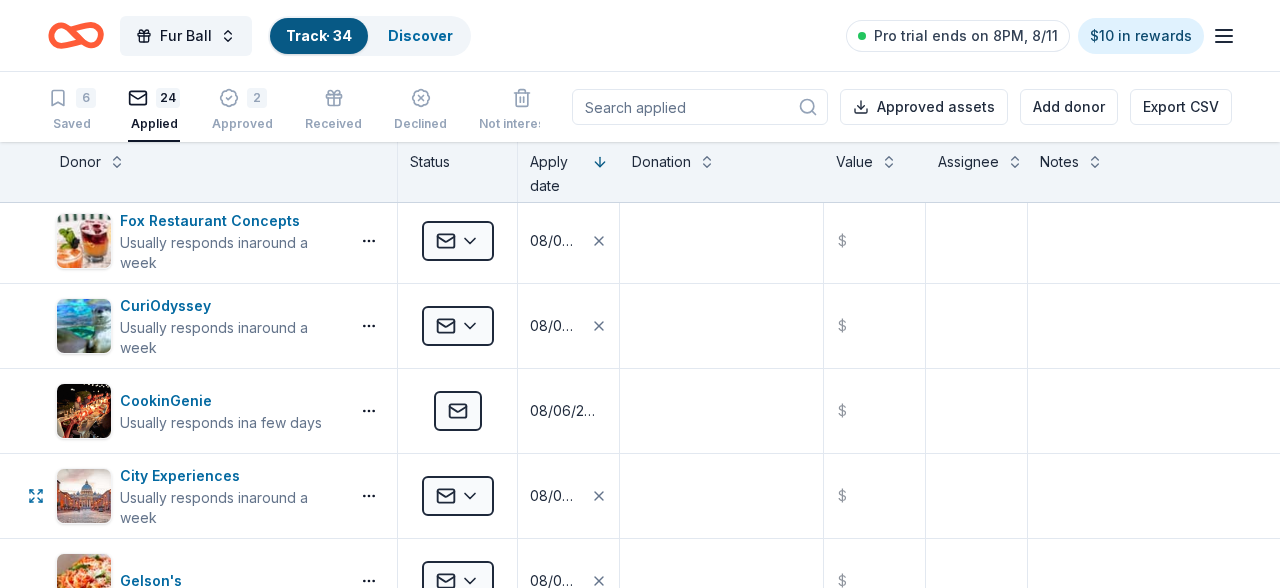 scroll, scrollTop: 0, scrollLeft: 0, axis: both 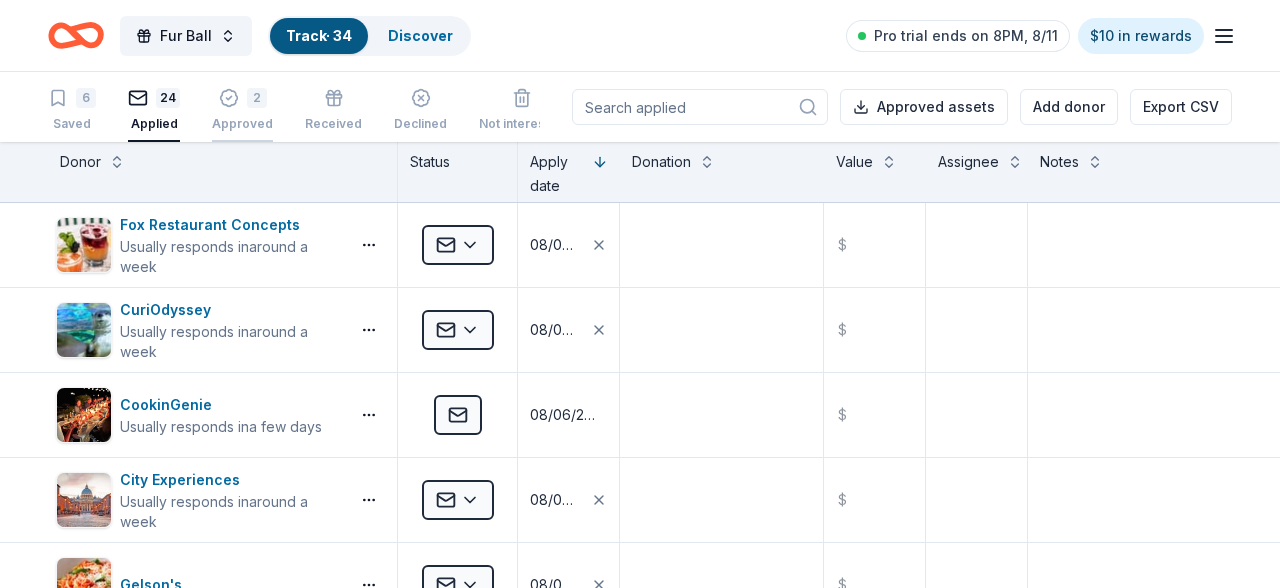 click on "Approved" at bounding box center (242, 113) 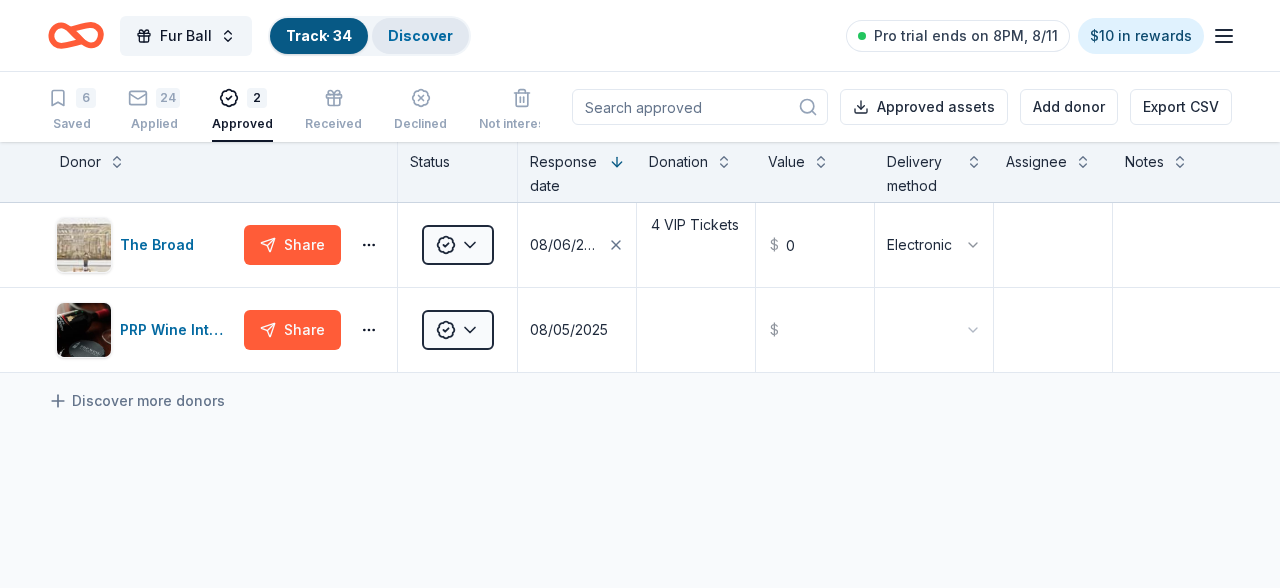 click on "Discover" at bounding box center [420, 35] 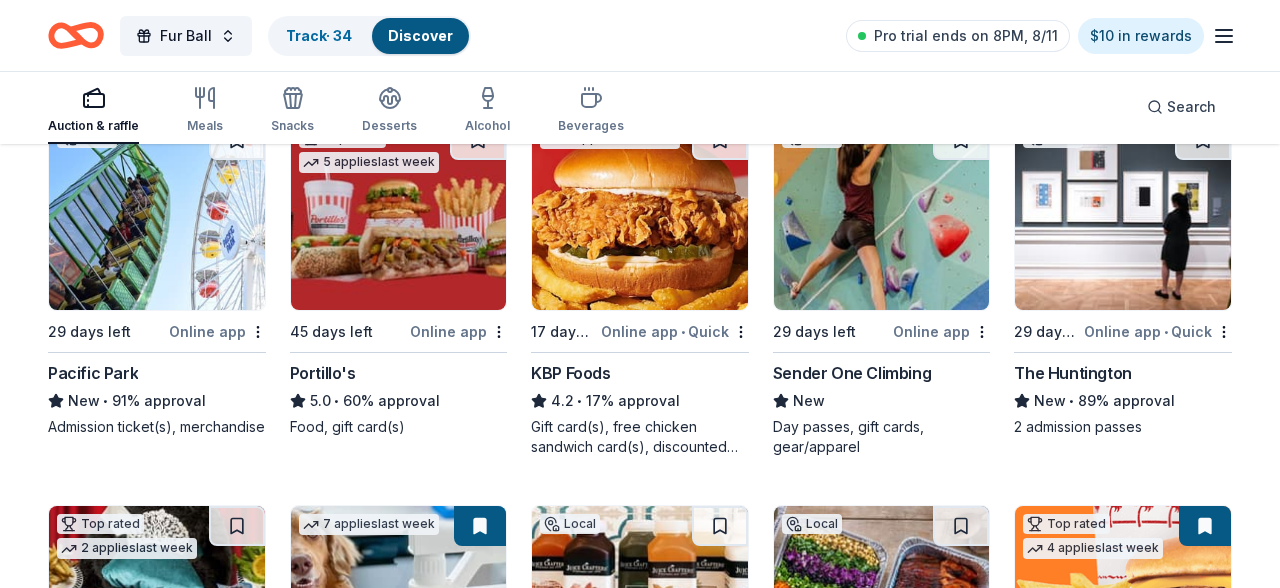 scroll, scrollTop: 1867, scrollLeft: 0, axis: vertical 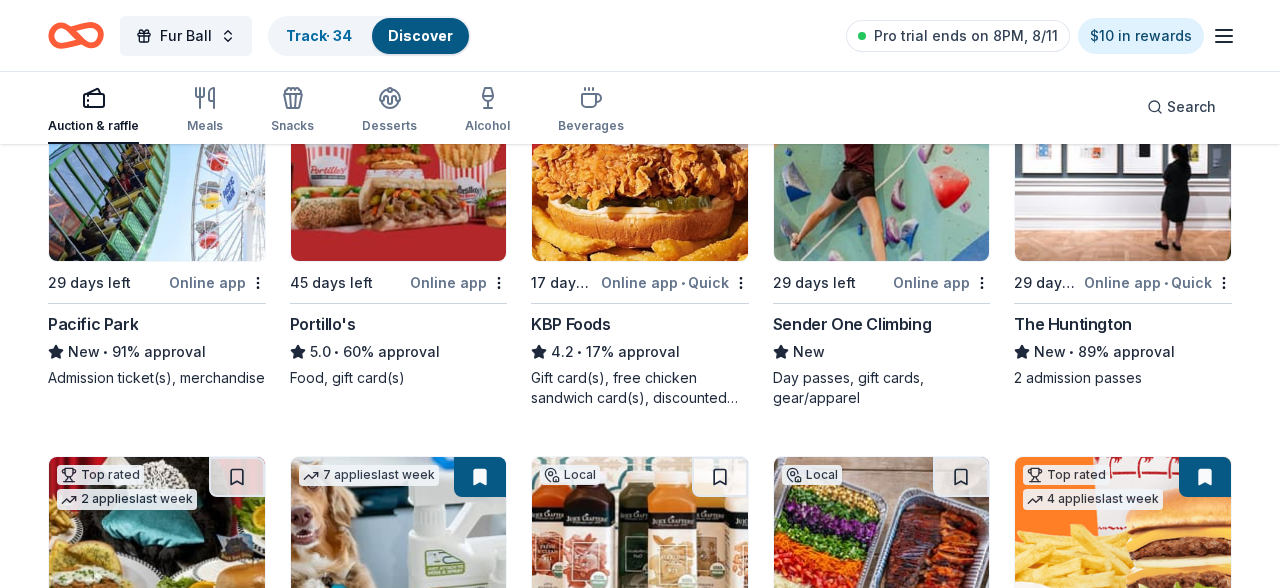 click at bounding box center (399, 166) 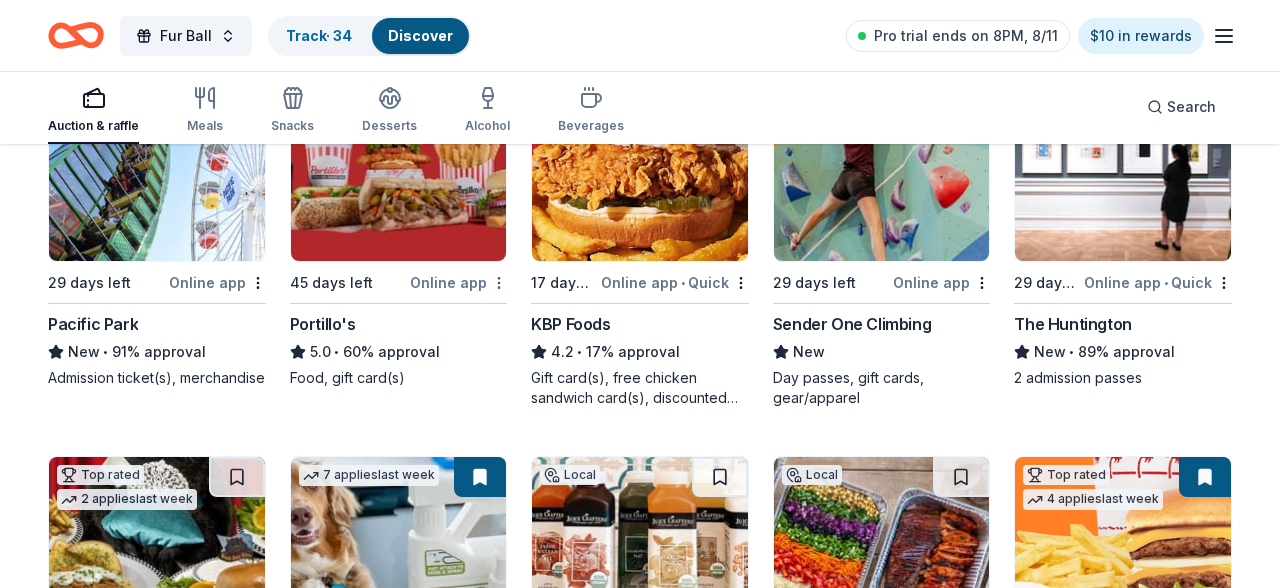 click on "Fur Ball Track  · 34 Discover Pro trial ends on 8PM, 8/11 $10 in rewards Auction & raffle Meals Snacks Desserts Alcohol Beverages Search 299 results  in  [CITY], [STATE] Application deadlines 44  this month 254  in September 1  in October 46  passed Top rated 1   apply  last week 29 days left Online app • Quick [ORGANIZATION] 5.0 • 78% approval Gift card for 2 people 24   applies  last week 52 days left Quick [ORGANIZATION] New • 98% approval Two in-home wine sampling gift certificates Top rated 19   applies  last week 31 days left Online app [ORGANIZATION] 4.8 • 56% approval Donation depends on request Top rated 14   applies  last week 29 days left Online app • Quick [ORGANIZATION] 5.0 • 69% approval Dog toy(s), dog food Top rated Local 38 days left Online app • Quick [ORGANIZATION] ([CITY]) 5.0 • 76% approval A pair (2) of admission tickets, 1 to the [ORGANIZATION] and 1 to the [ORGANIZATION] Top rated 26   applies  last week 52 days left [ORGANIZATION] 5.0" at bounding box center [640, -1573] 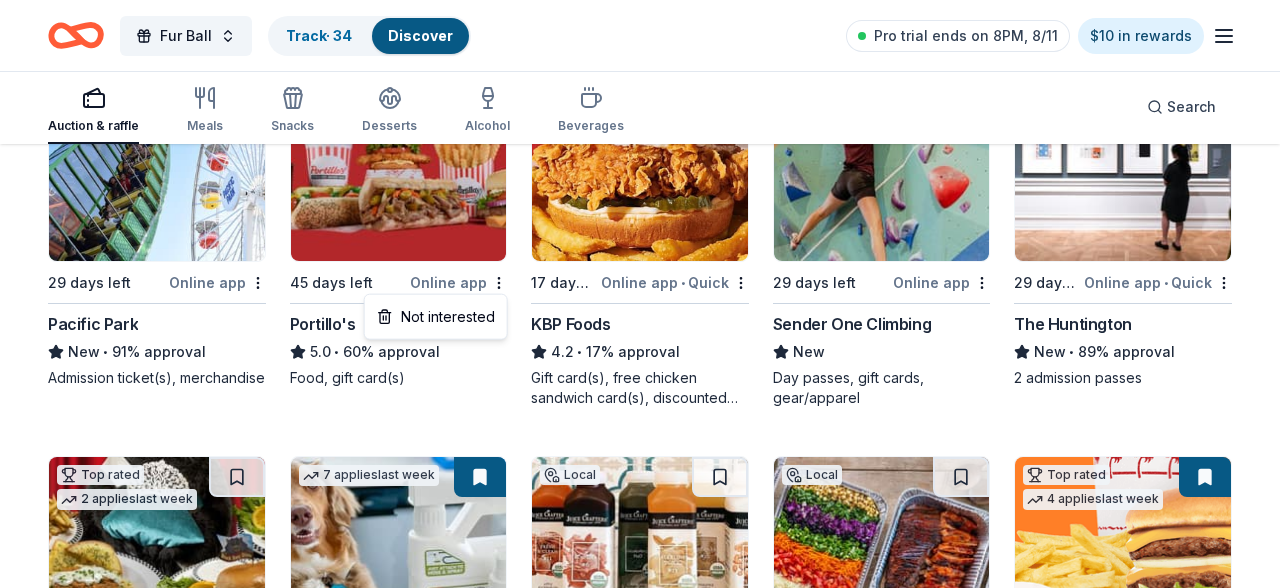 click on "Fur Ball Track  · 34 Discover Pro trial ends on 8PM, 8/11 $10 in rewards Auction & raffle Meals Snacks Desserts Alcohol Beverages Search 299 results  in  [CITY], [STATE] Application deadlines 44  this month 254  in September 1  in October 46  passed Top rated 1   apply  last week 29 days left Online app • Quick [ORGANIZATION] 5.0 • 78% approval Gift card for 2 people 24   applies  last week 52 days left Quick [ORGANIZATION] New • 98% approval Two in-home wine sampling gift certificates Top rated 19   applies  last week 31 days left Online app [ORGANIZATION] 4.8 • 56% approval Donation depends on request Top rated 14   applies  last week 29 days left Online app • Quick [ORGANIZATION] 5.0 • 69% approval Dog toy(s), dog food Top rated Local 38 days left Online app • Quick [ORGANIZATION] ([CITY]) 5.0 • 76% approval A pair (2) of admission tickets, 1 to the [ORGANIZATION] and 1 to the [ORGANIZATION] Top rated 26   applies  last week 52 days left [ORGANIZATION] 5.0" at bounding box center (640, -1573) 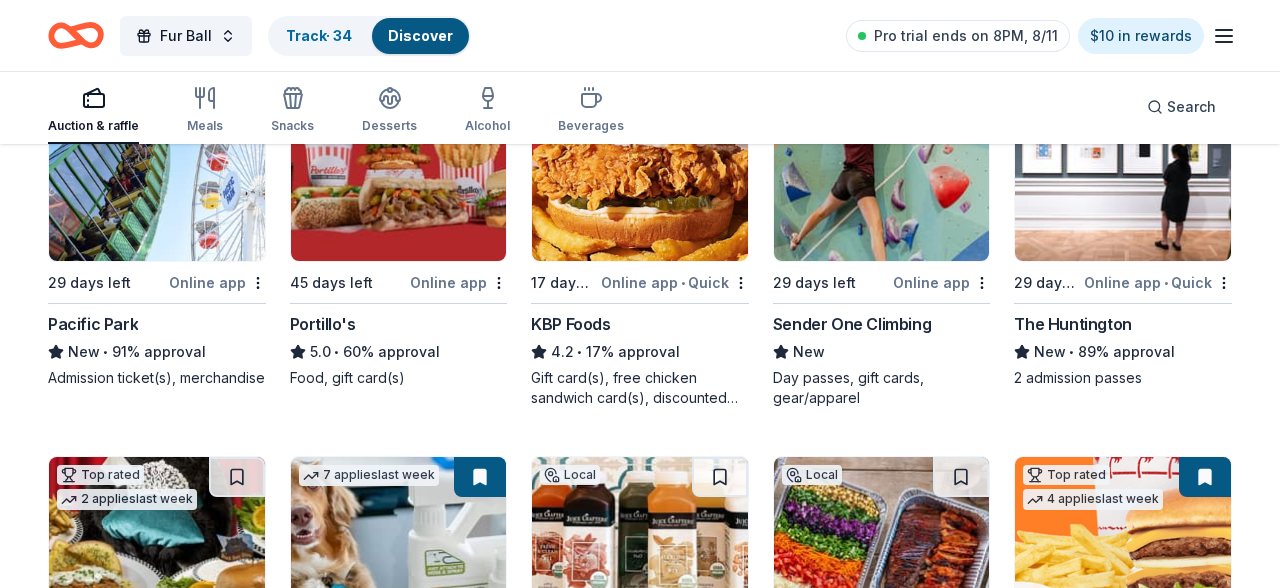 type 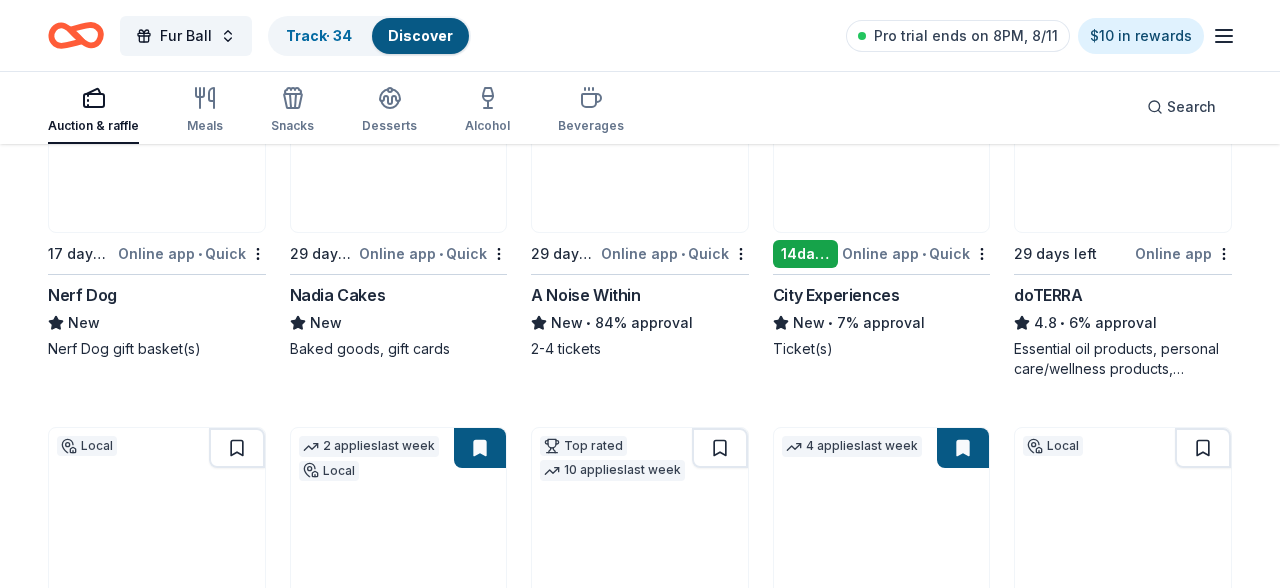 scroll, scrollTop: 1051, scrollLeft: 0, axis: vertical 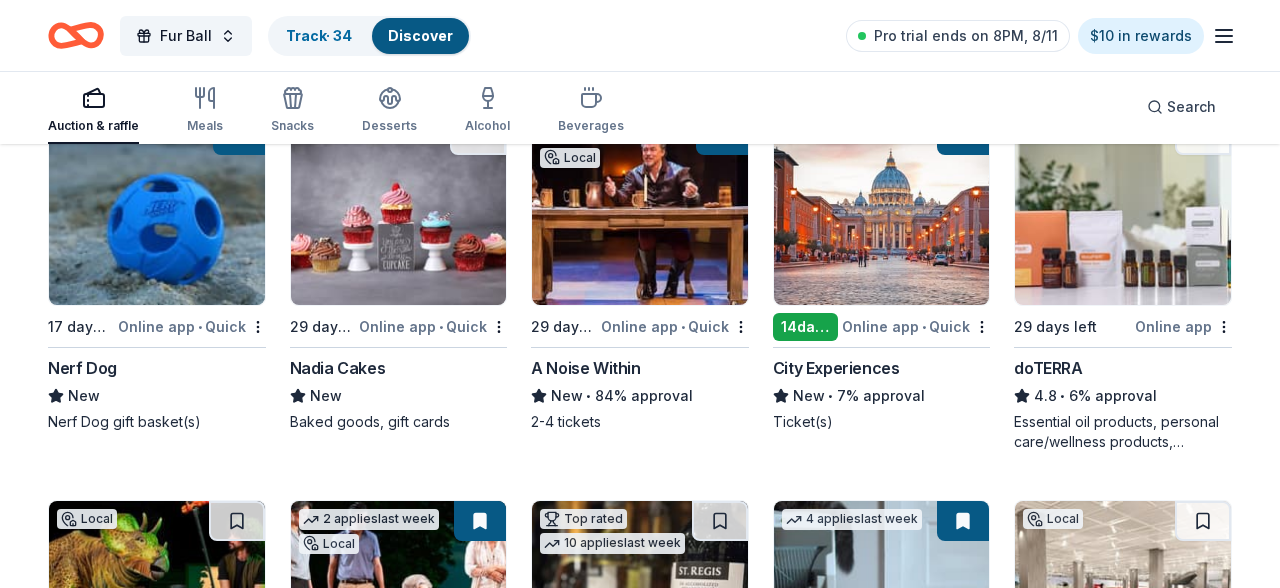 click on "Fur Ball Track  · 34 Discover Pro trial ends on 8PM, 8/11 $10 in rewards Auction & raffle Meals Snacks Desserts Alcohol Beverages Search Filter 2 Application methods Causes Eligibility Just added Sort 299 results  in  [CITY], [STATE] Application deadlines 44  this month 254  in September 1  in October 46  passed Top rated 1   apply  last week 29 days left Online app • Quick [ORGANIZATION] 5.0 • 78% approval Gift card for 2 people 24   applies  last week 52 days left Quick [ORGANIZATION] New • 98% approval Two in-home wine sampling gift certificates Top rated 19   applies  last week 31 days left Online app [ORGANIZATION] 4.8 • 56% approval Donation depends on request Top rated 14   applies  last week 29 days left Online app • Quick [ORGANIZATION] 5.0 • 69% approval Dog toy(s), dog food Top rated Local 38 days left Online app • Quick [ORGANIZATION] ([CITY]) 5.0 • 76% approval A pair (2) of admission tickets, 1 to the [ORGANIZATION] and 1 to the [ORGANIZATION]" at bounding box center [640, -757] 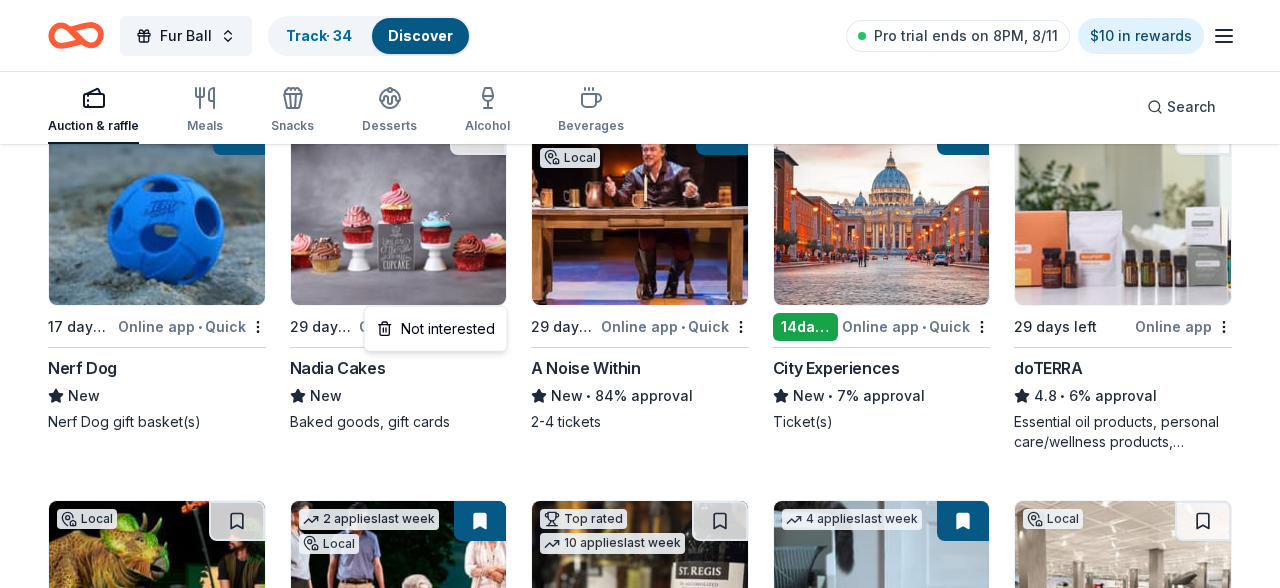 scroll, scrollTop: 1855, scrollLeft: 0, axis: vertical 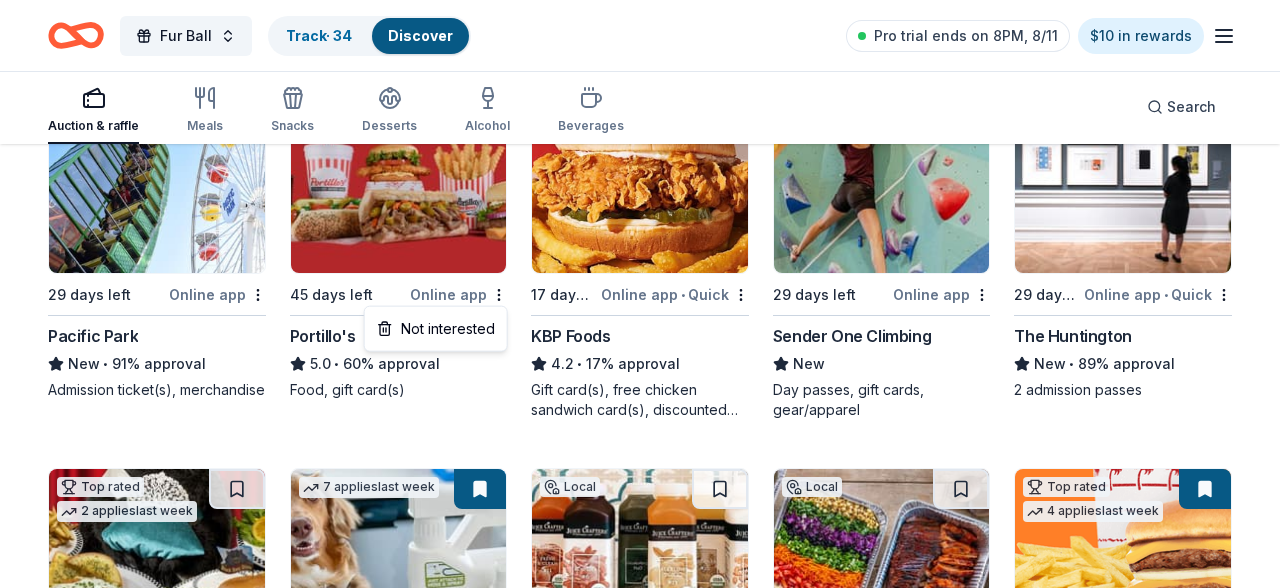 click on "Fur Ball Track  · 34 Discover Pro trial ends on 8PM, 8/11 $10 in rewards Auction & raffle Meals Snacks Desserts Alcohol Beverages Search 299 results  in  [CITY], [STATE] Application deadlines 44  this month 254  in September 1  in October 46  passed Top rated 1   apply  last week 29 days left Online app • Quick [ORGANIZATION] 5.0 • 78% approval Gift card for 2 people 24   applies  last week 52 days left Quick [ORGANIZATION] New • 98% approval Two in-home wine sampling gift certificates Top rated 19   applies  last week 31 days left Online app [ORGANIZATION] 4.8 • 56% approval Donation depends on request Top rated 14   applies  last week 29 days left Online app • Quick [ORGANIZATION] 5.0 • 69% approval Dog toy(s), dog food Top rated Local 38 days left Online app • Quick [ORGANIZATION] ([CITY]) 5.0 • 76% approval A pair (2) of admission tickets, 1 to the [ORGANIZATION] and 1 to the [ORGANIZATION] Top rated 26   applies  last week 52 days left [ORGANIZATION] 5.0" at bounding box center (640, -1561) 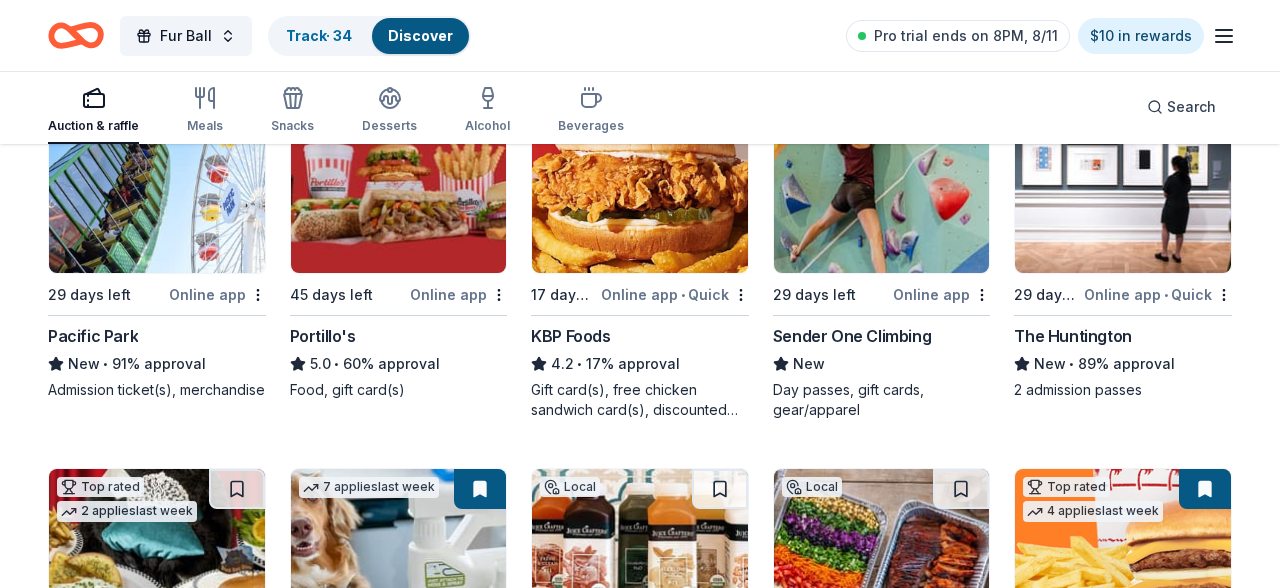 click on "Portillo's" at bounding box center [323, 336] 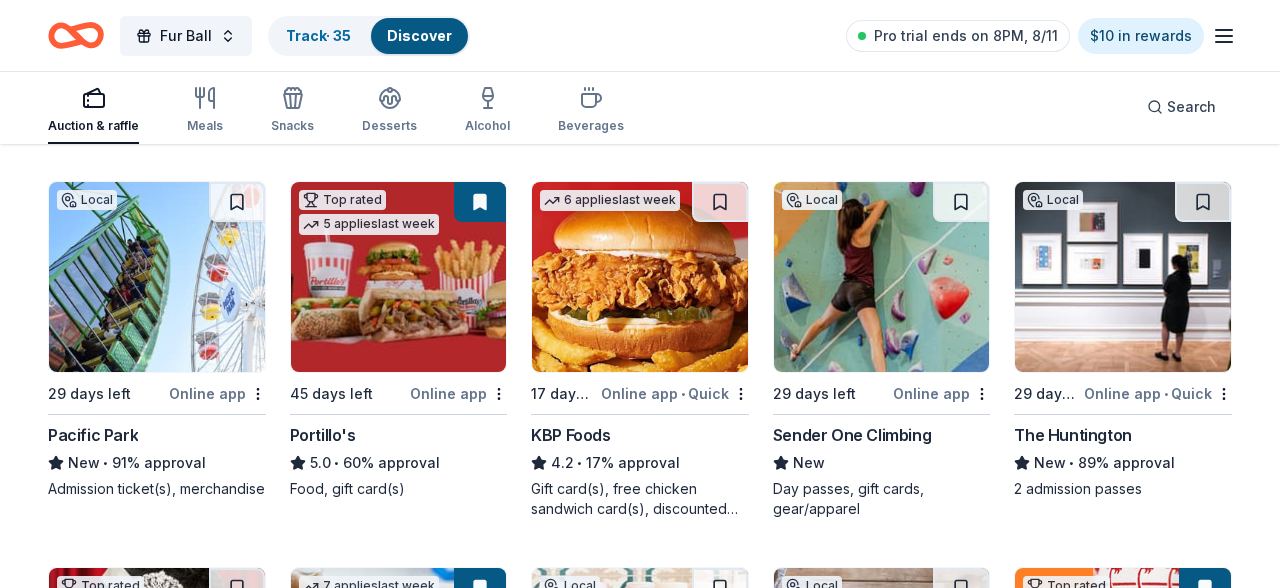 scroll, scrollTop: 1749, scrollLeft: 0, axis: vertical 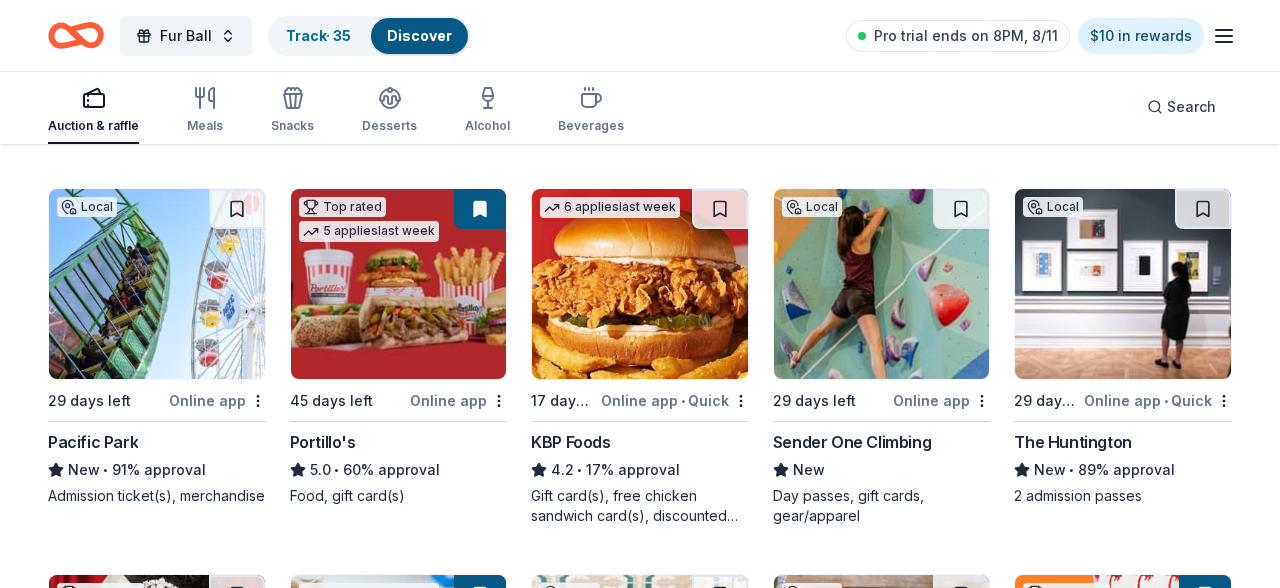 click at bounding box center [157, 284] 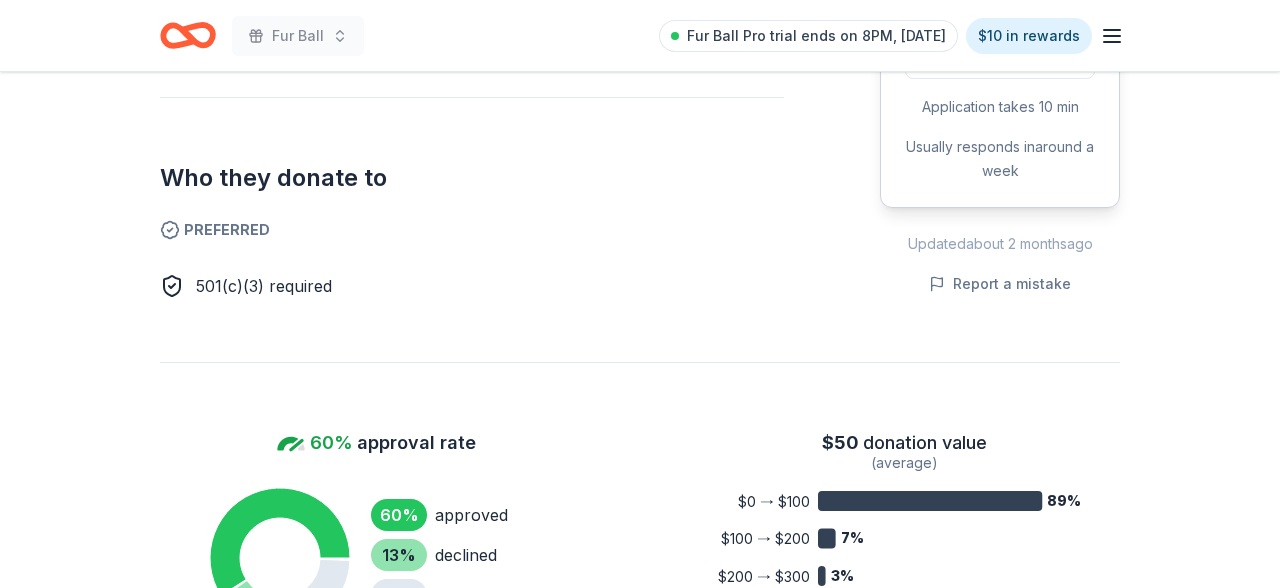 scroll, scrollTop: 552, scrollLeft: 0, axis: vertical 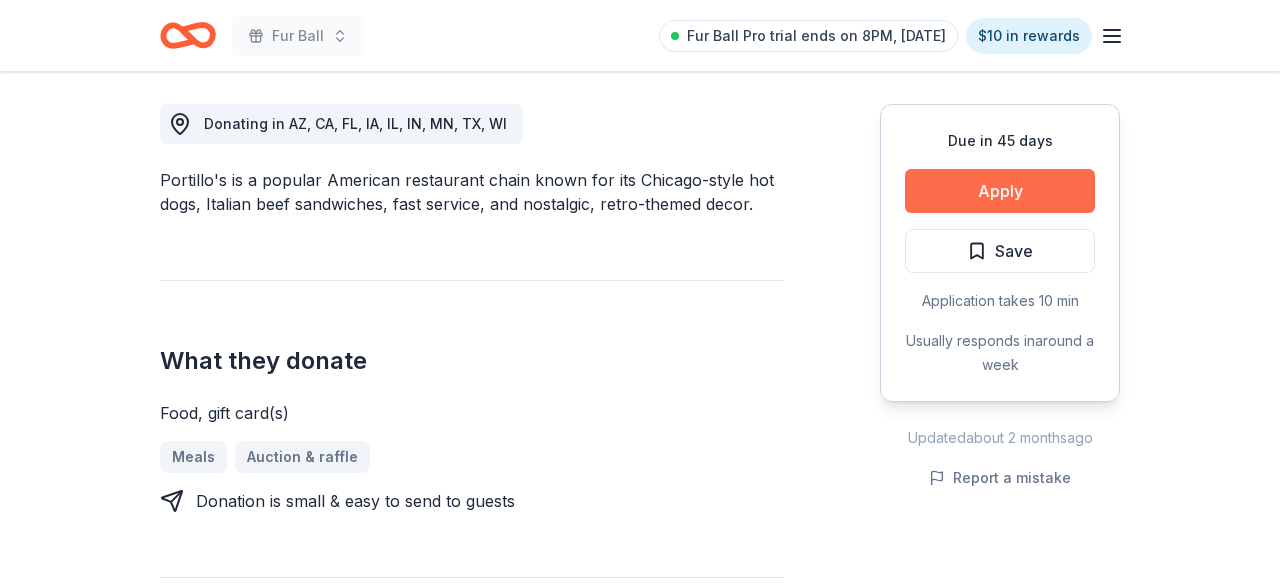 click on "Apply" at bounding box center [1000, 191] 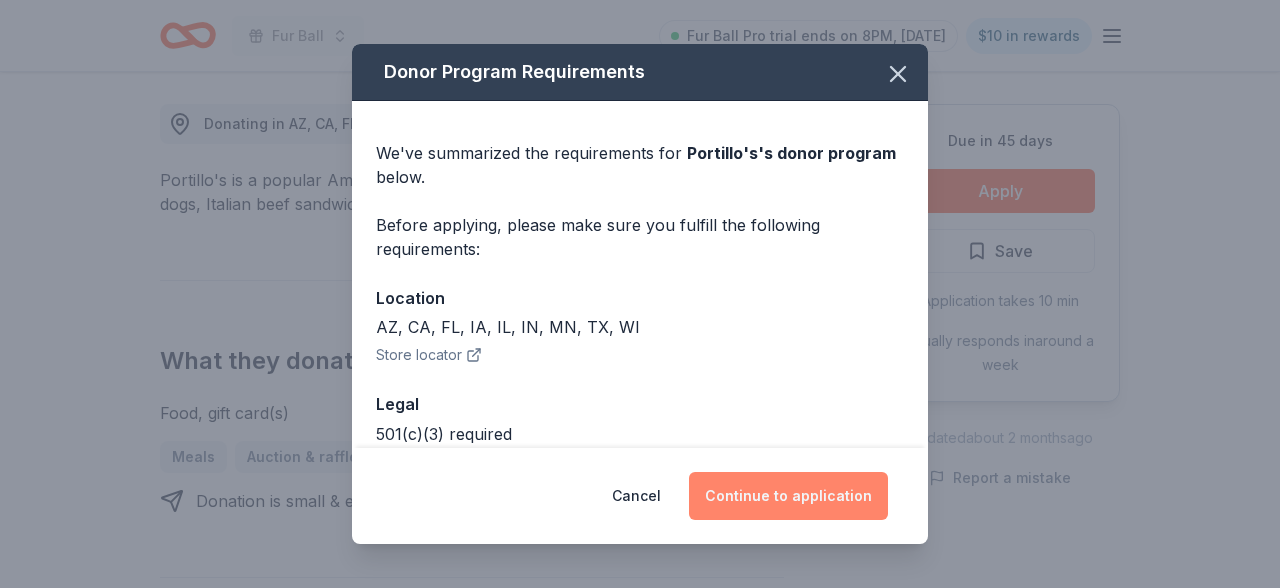 click on "Continue to application" at bounding box center [788, 496] 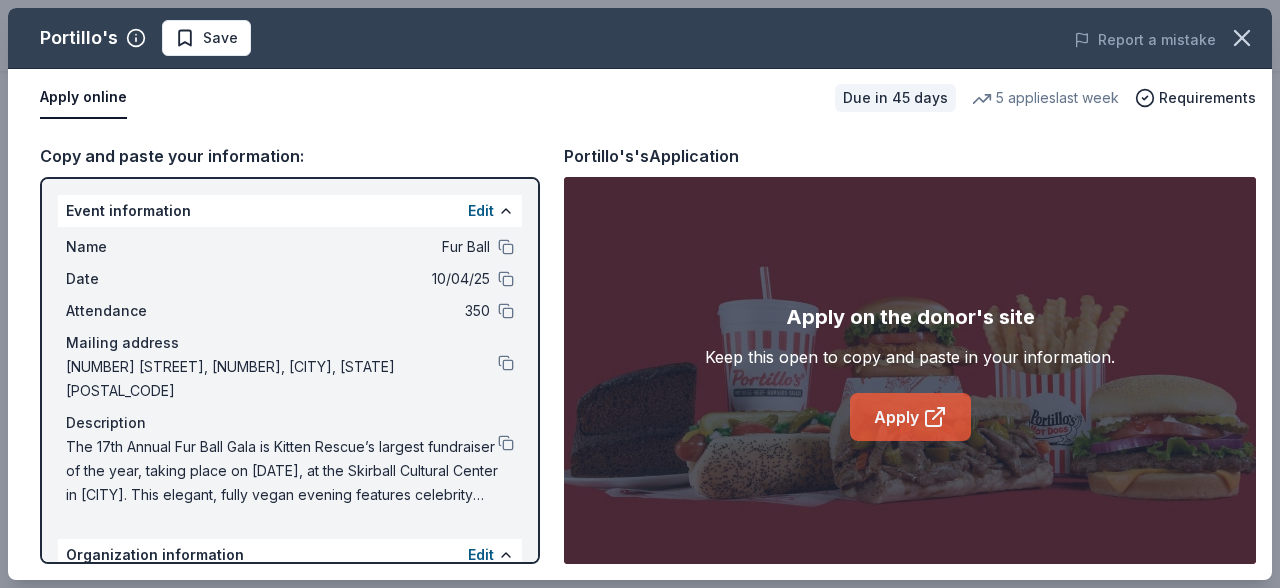 click on "Apply" at bounding box center (910, 417) 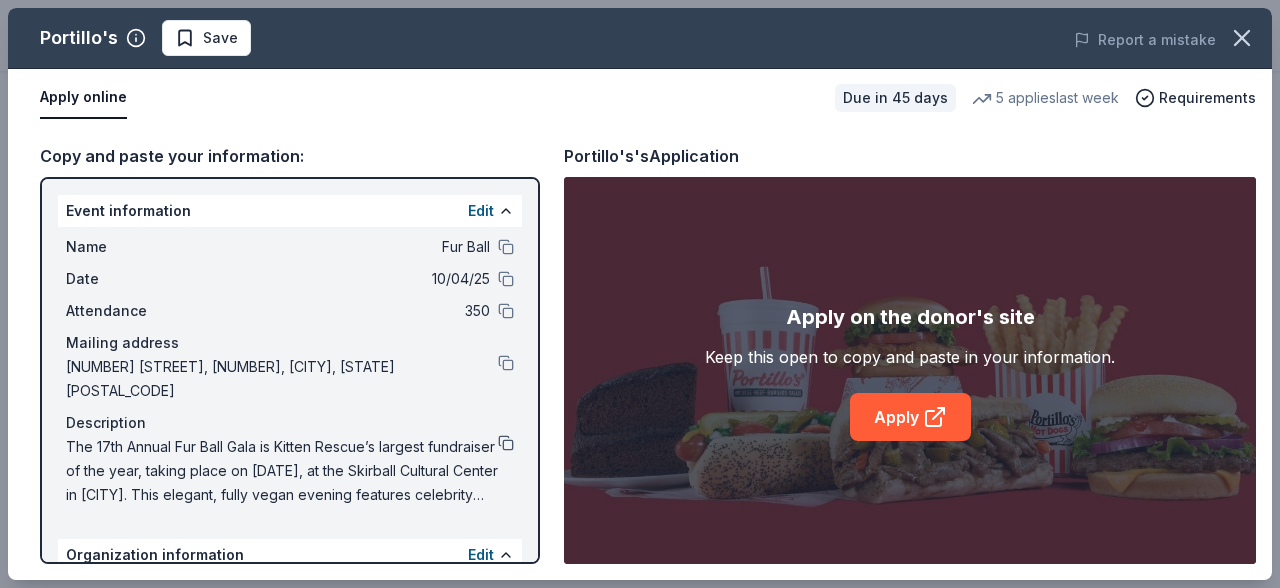 click at bounding box center [506, 443] 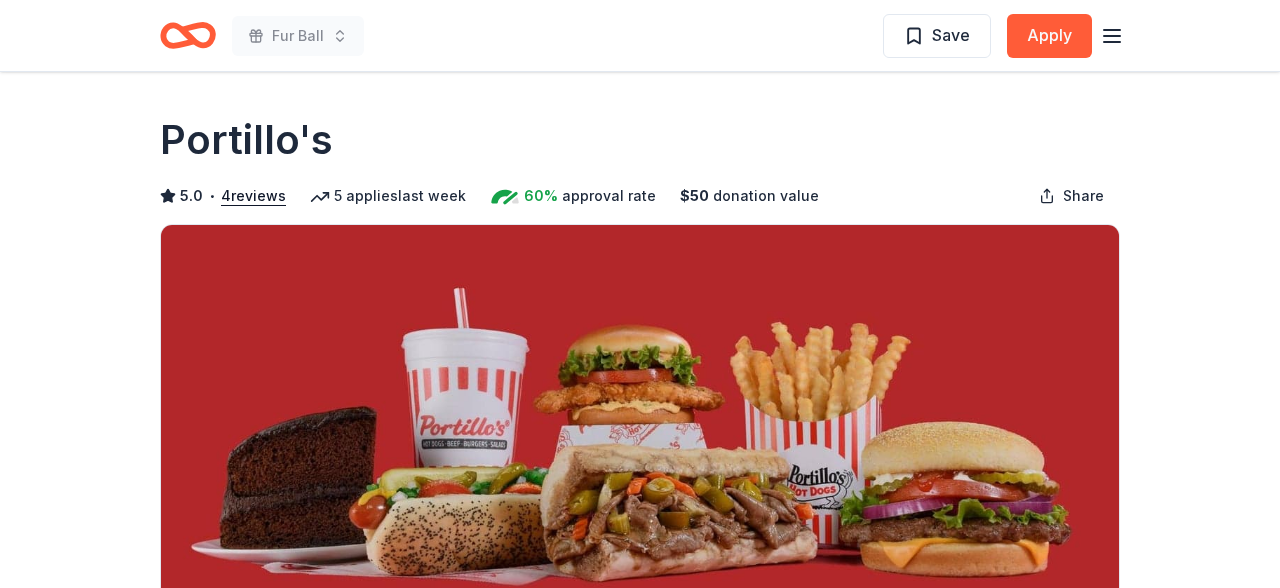 scroll, scrollTop: 552, scrollLeft: 0, axis: vertical 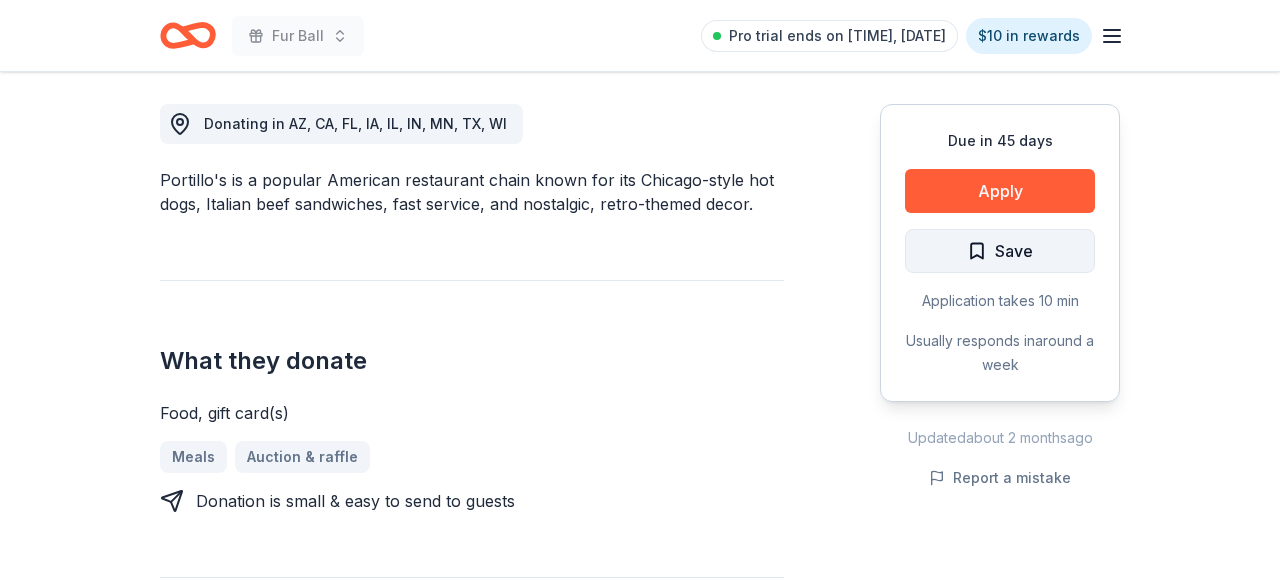 click on "Save" at bounding box center (1000, 251) 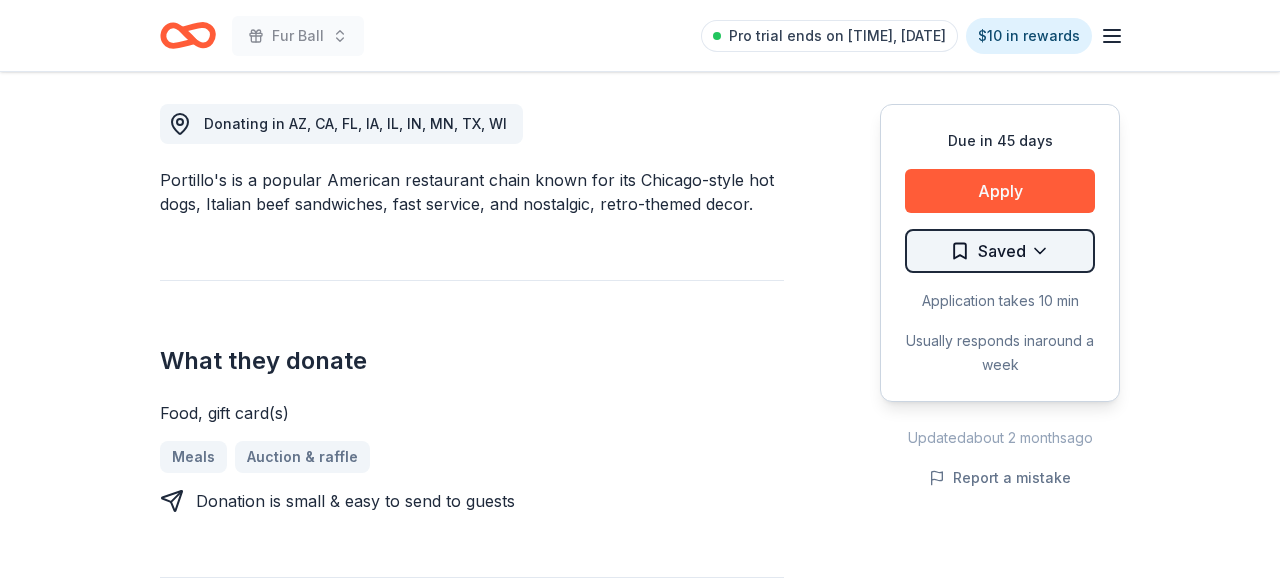 click on "Fur Ball Pro trial ends on [TIME], [DATE] $10 in rewards Due in [DATE] Share Portillo's 5.0 • 4  reviews 5   applies  last week 60% approval rate $ 50 donation value Share Donating in [STATE], [STATE], [STATE], [STATE], [STATE], [STATE], [STATE], [STATE], [STATE] Portillo's is a popular American restaurant chain known for its Chicago-style hot dogs, Italian beef sandwiches, fast service, and nostalgic, retro-themed decor. What they donate Food, gift card(s) Meals Auction & raffle Donation is small & easy to send to guests Who they donate to  Preferred 501(c)(3) required Due in [DATE] Apply Saved Application takes 10 min Usually responds in  around a week Updated  about 2 months  ago Report a mistake 60% approval rate 60 % approved 13 % declined 27 % no response Portillo's is  a generous donor :  they are likely to respond and approve your request if you fit their criteria. $ 50 donation value (average) 89% 7% 3% <1% $0 → $100 $100 → $200 $200 → $300 $300 → $400 Portillo's's donation is  consistent :  5.0 • 4  reviews Balanced Life Org. Inc. •" at bounding box center [640, -258] 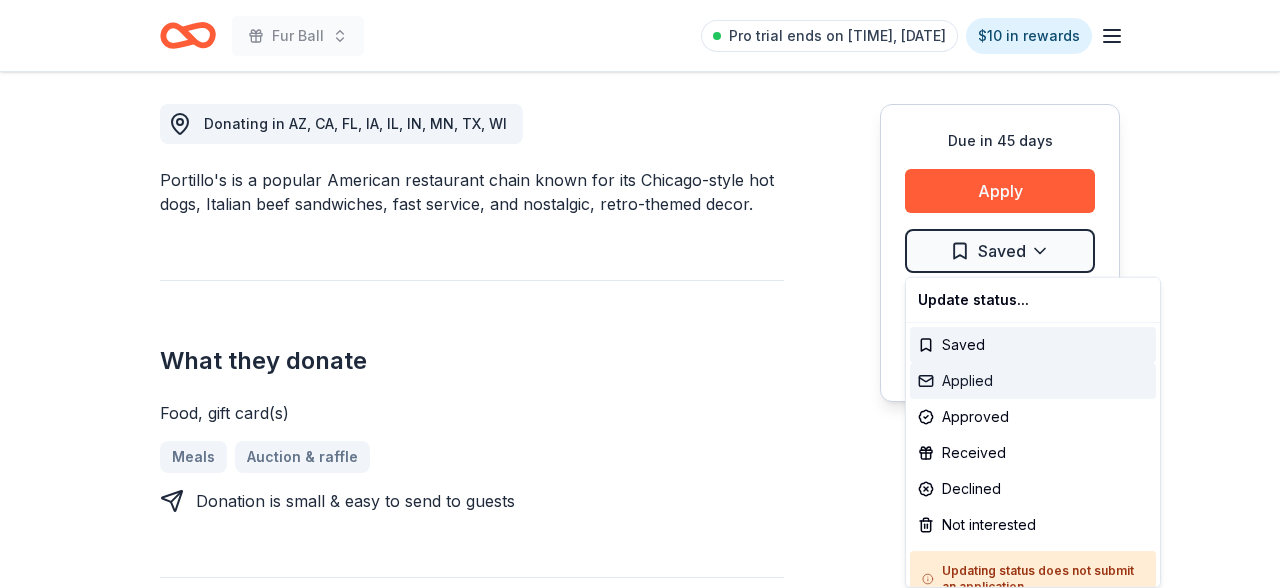 click on "Applied" at bounding box center (1033, 381) 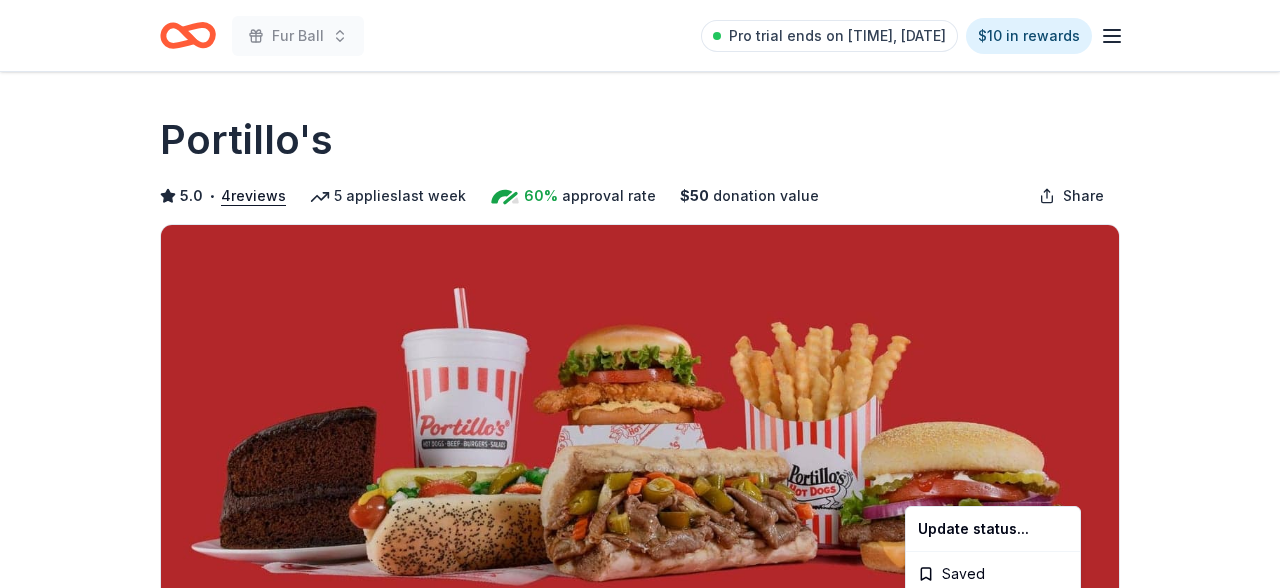 scroll, scrollTop: 0, scrollLeft: 0, axis: both 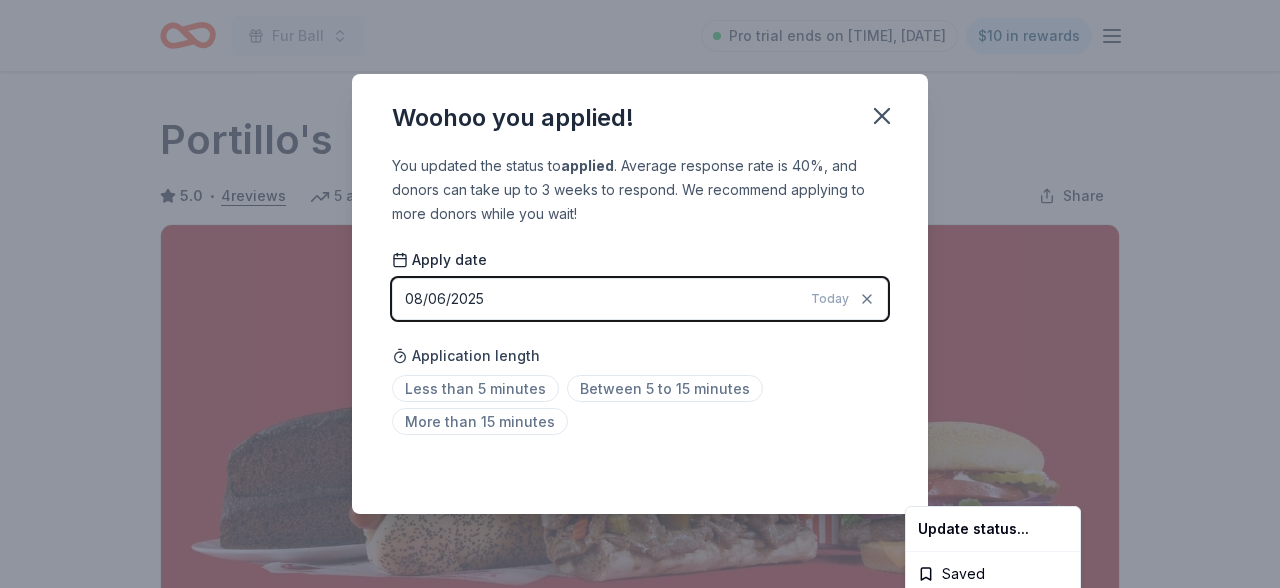click on "Fur Ball Pro trial ends on [TIME], [DATE] $10 in rewards Due in [DATE] Share Portillo's 5.0 • 4  reviews 5   applies  last week 60% approval rate $ 50 donation value Share Donating in [STATE], [STATE], [STATE], [STATE], [STATE], [STATE], [STATE], [STATE], [STATE] Portillo's is a popular American restaurant chain known for its Chicago-style hot dogs, Italian beef sandwiches, fast service, and nostalgic, retro-themed decor. What they donate Food, gift card(s) Meals Auction & raffle Donation is small & easy to send to guests Who they donate to  Preferred 501(c)(3) required Due in [DATE] Apply Applied Application takes 10 min Usually responds in  around a week Updated  about 2 months  ago Report a mistake 60% approval rate 60 % approved 13 % declined 27 % no response Portillo's is  a generous donor :  they are likely to respond and approve your request if you fit their criteria. $ 50 donation value (average) 89% 7% 3% <1% $0 → $100 $100 → $200 $200 → $300 $300 → $400 Portillo's's donation is  consistent :  5.0 • 4  reviews Balanced Life Org. Inc. 4" at bounding box center (640, 294) 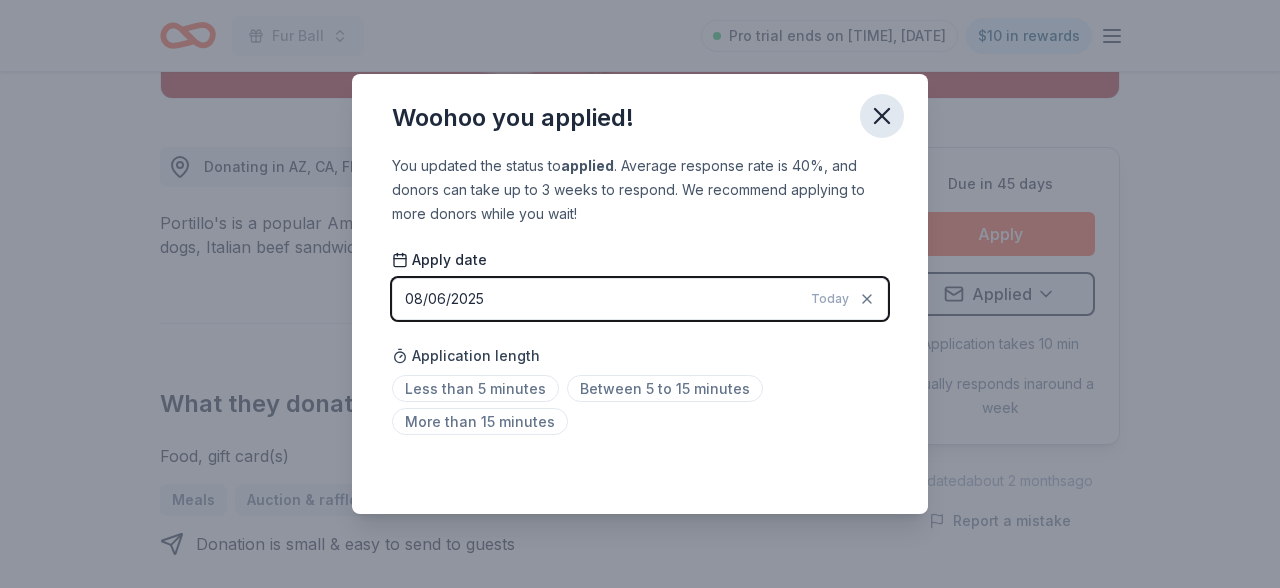click 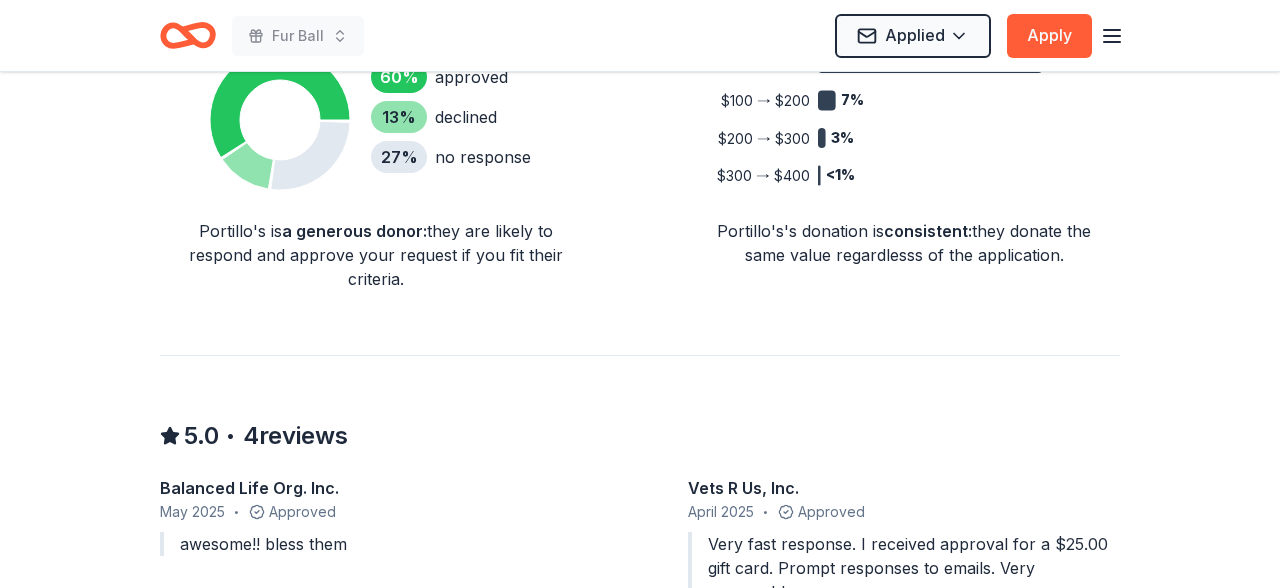 scroll, scrollTop: 1950, scrollLeft: 0, axis: vertical 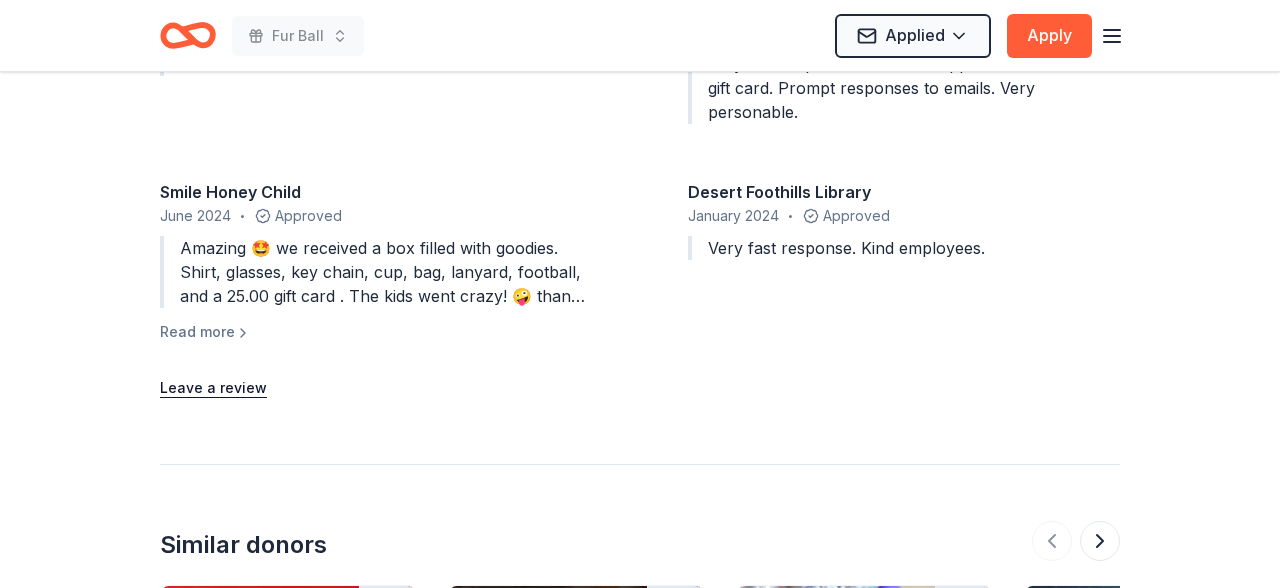 click on "Amazing 🤩 we received a box filled with goodies. Shirt, glasses, key chain, cup, bag, lanyard, football, and a 25.00 gift card . The kids went crazy! 🤪 thank you so much for supporting Smile Honey Child" at bounding box center (376, 272) 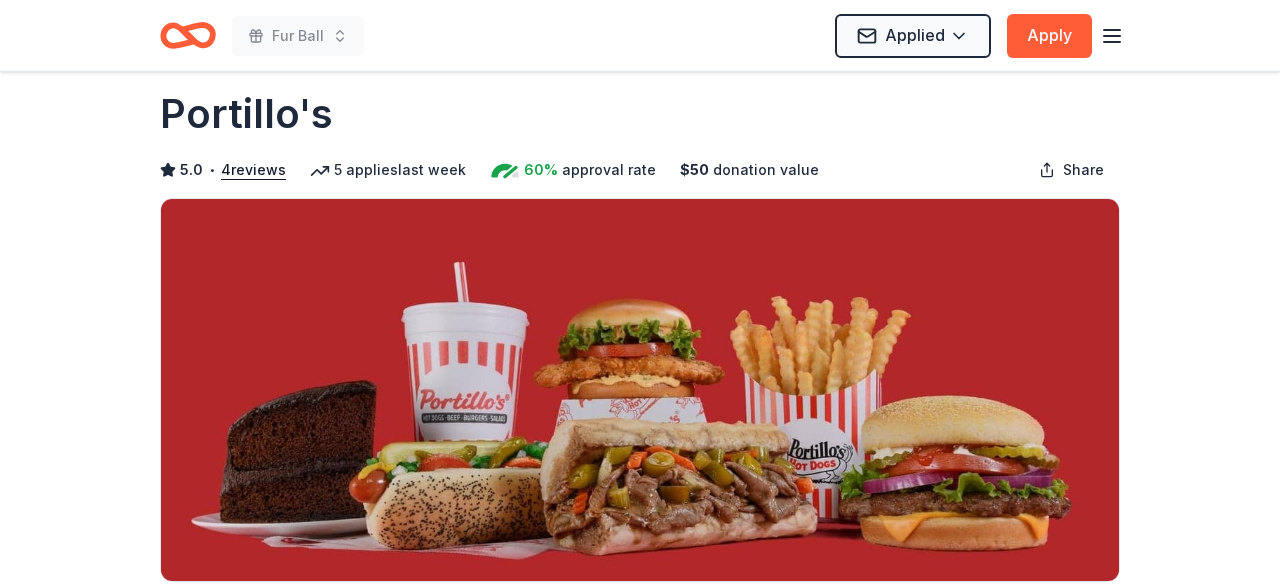 scroll, scrollTop: 0, scrollLeft: 0, axis: both 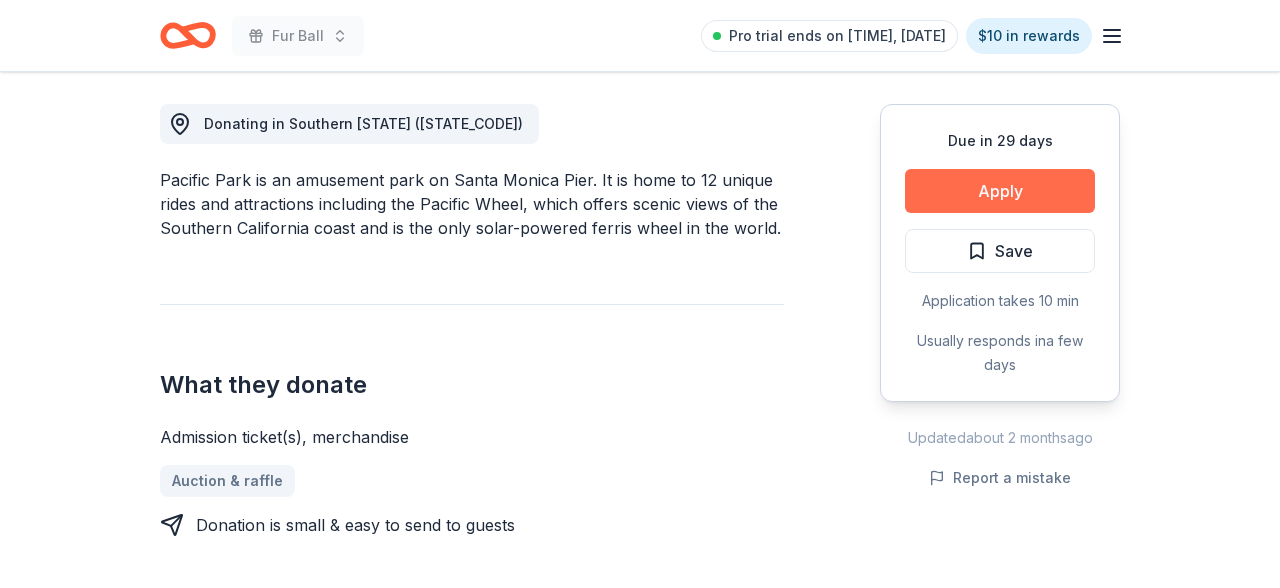 click on "Apply" at bounding box center (1000, 191) 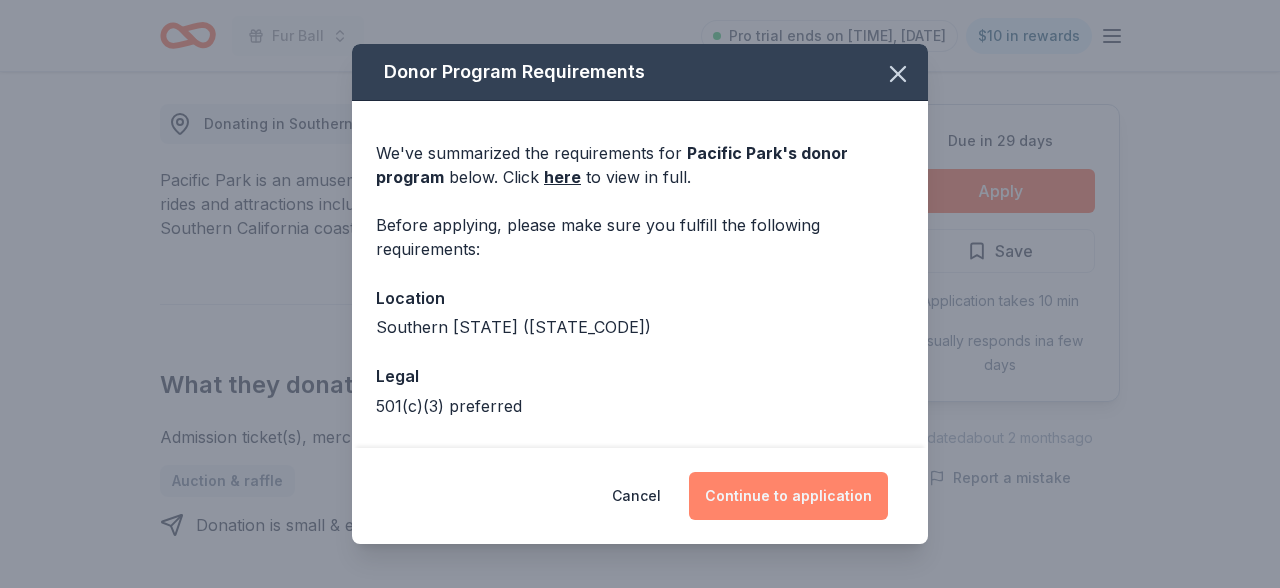 click on "Continue to application" at bounding box center [788, 496] 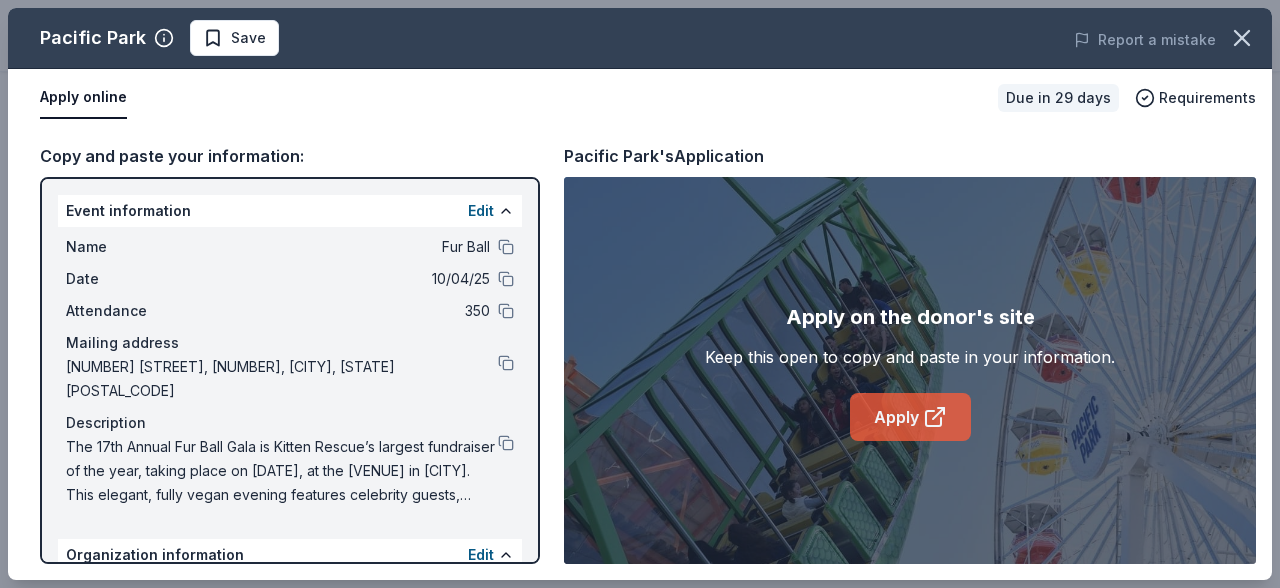 click on "Apply" at bounding box center (910, 417) 